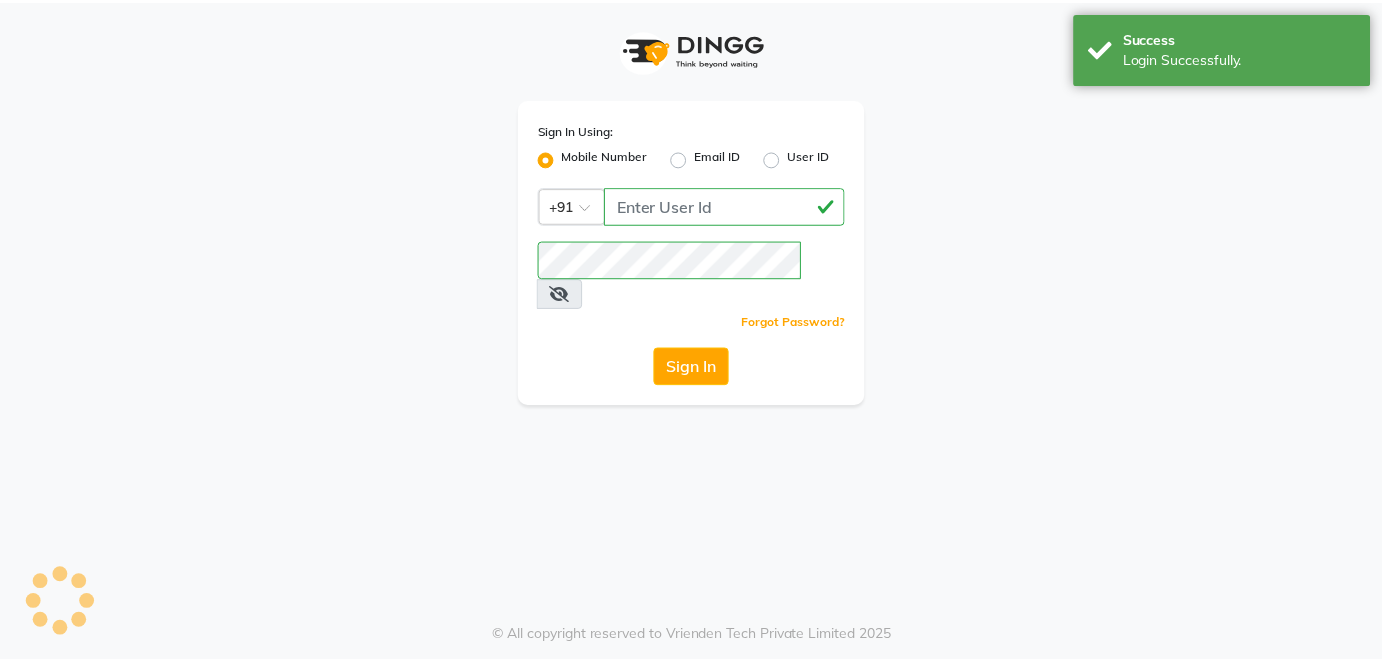scroll, scrollTop: 0, scrollLeft: 0, axis: both 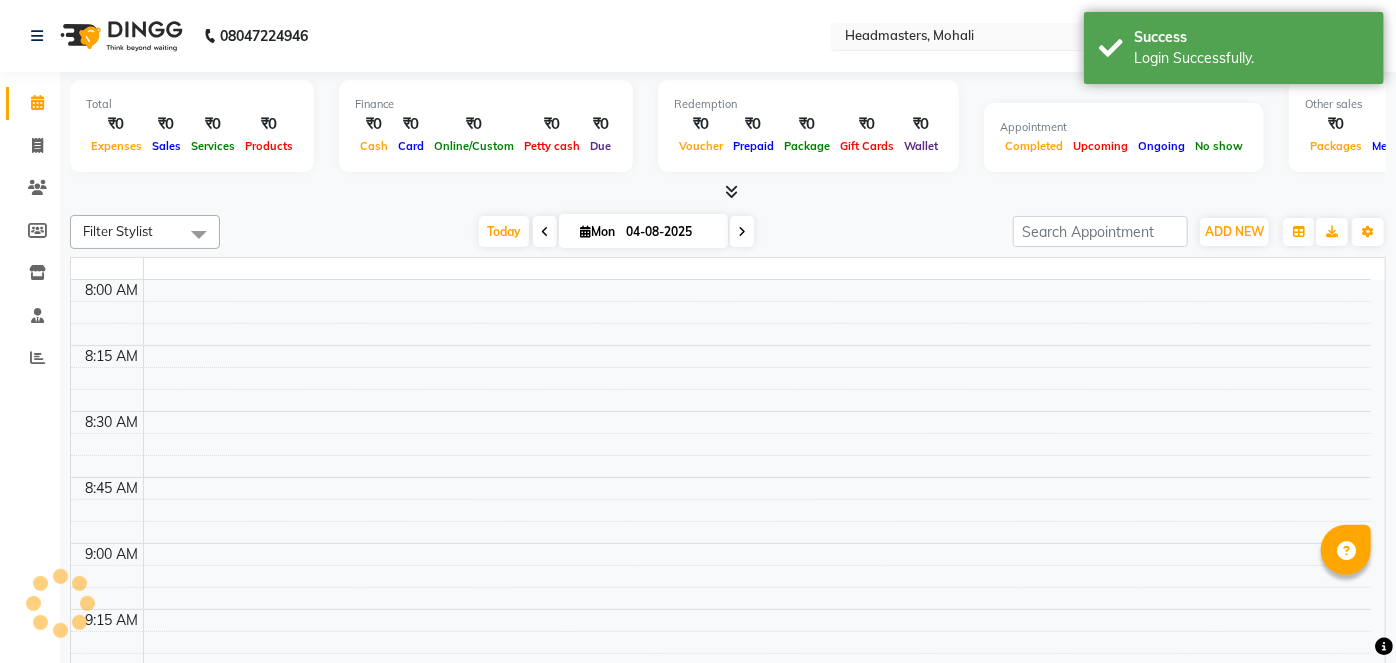 select on "en" 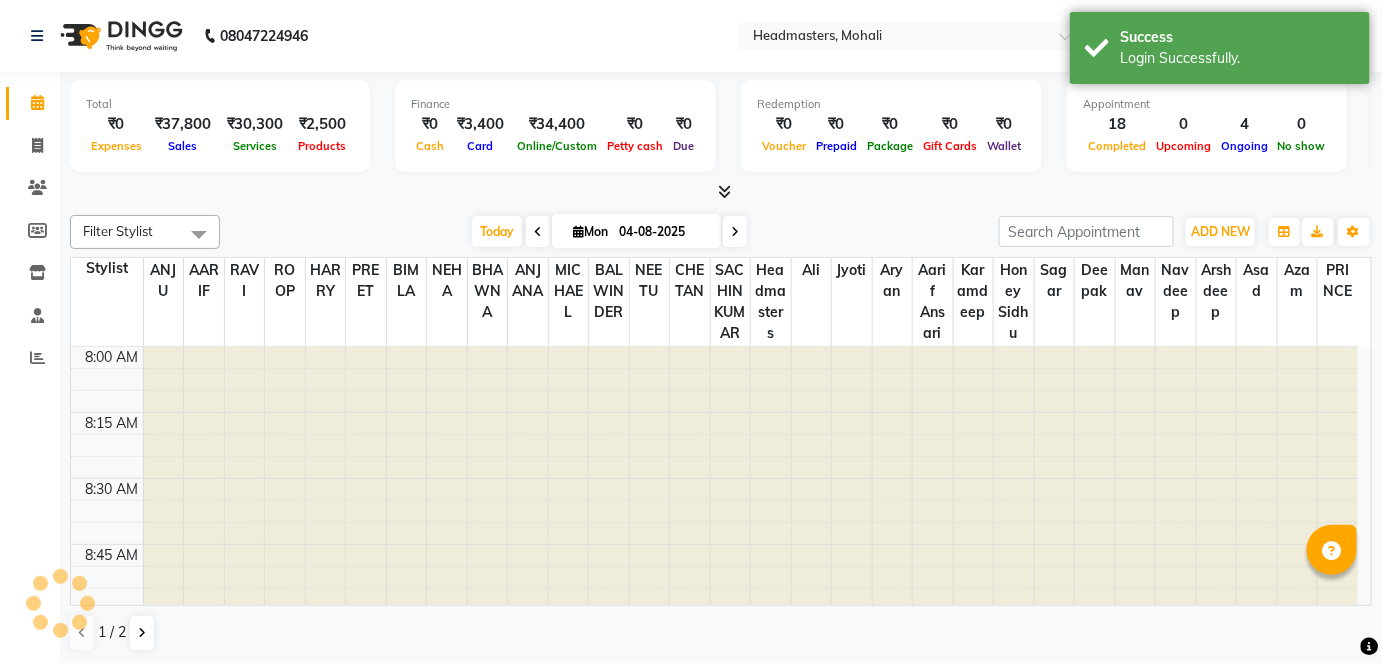 scroll, scrollTop: 0, scrollLeft: 0, axis: both 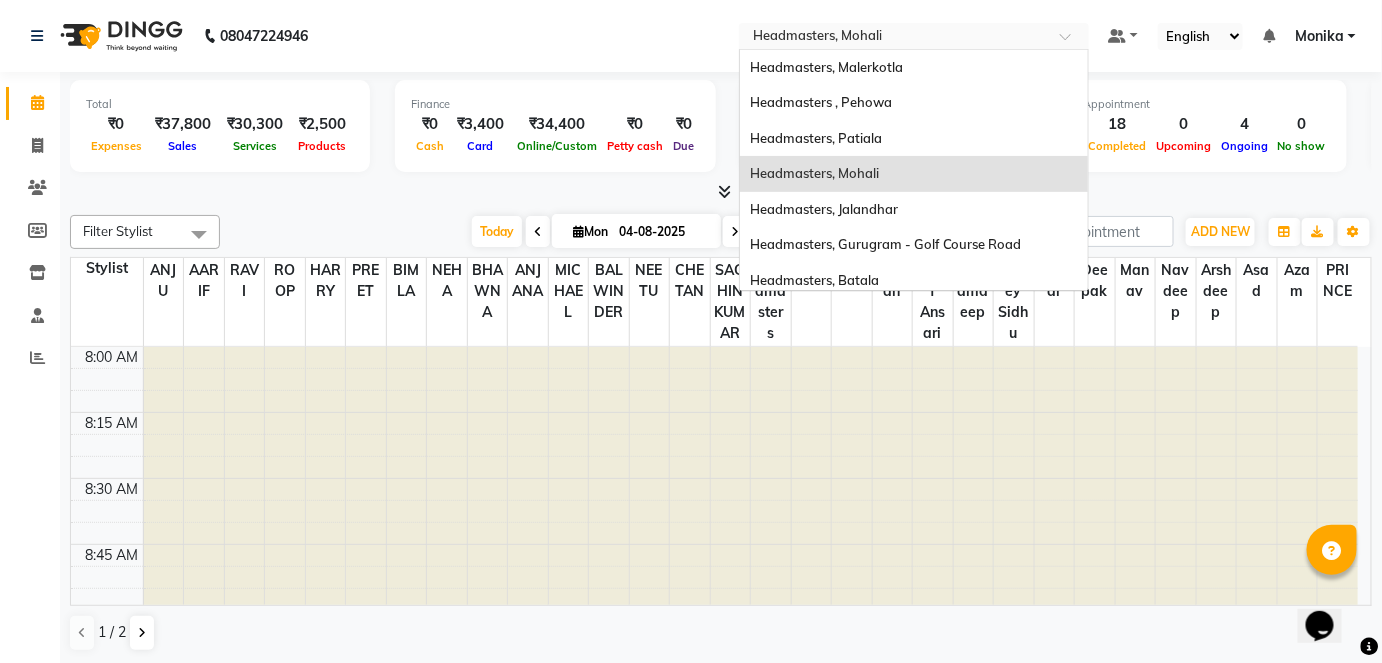 drag, startPoint x: 884, startPoint y: 45, endPoint x: 924, endPoint y: 248, distance: 206.90337 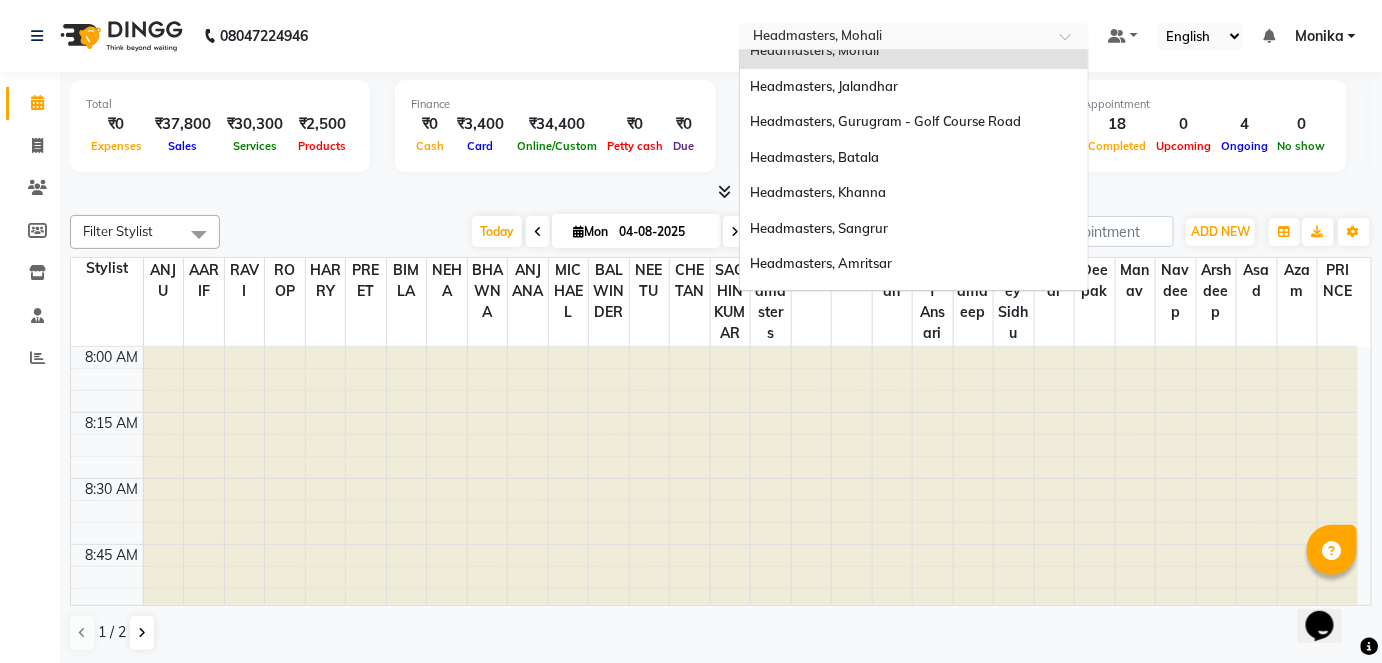 scroll, scrollTop: 0, scrollLeft: 0, axis: both 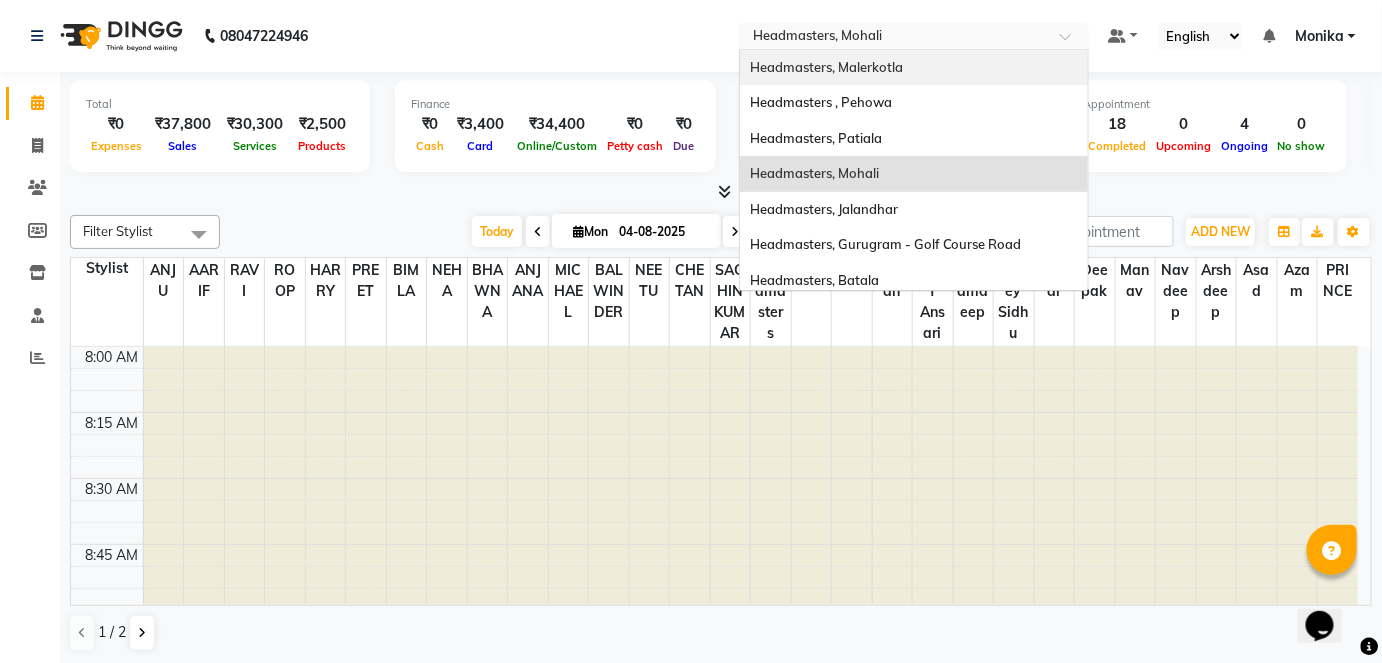 click on "Headmasters, Malerkotla" at bounding box center [914, 68] 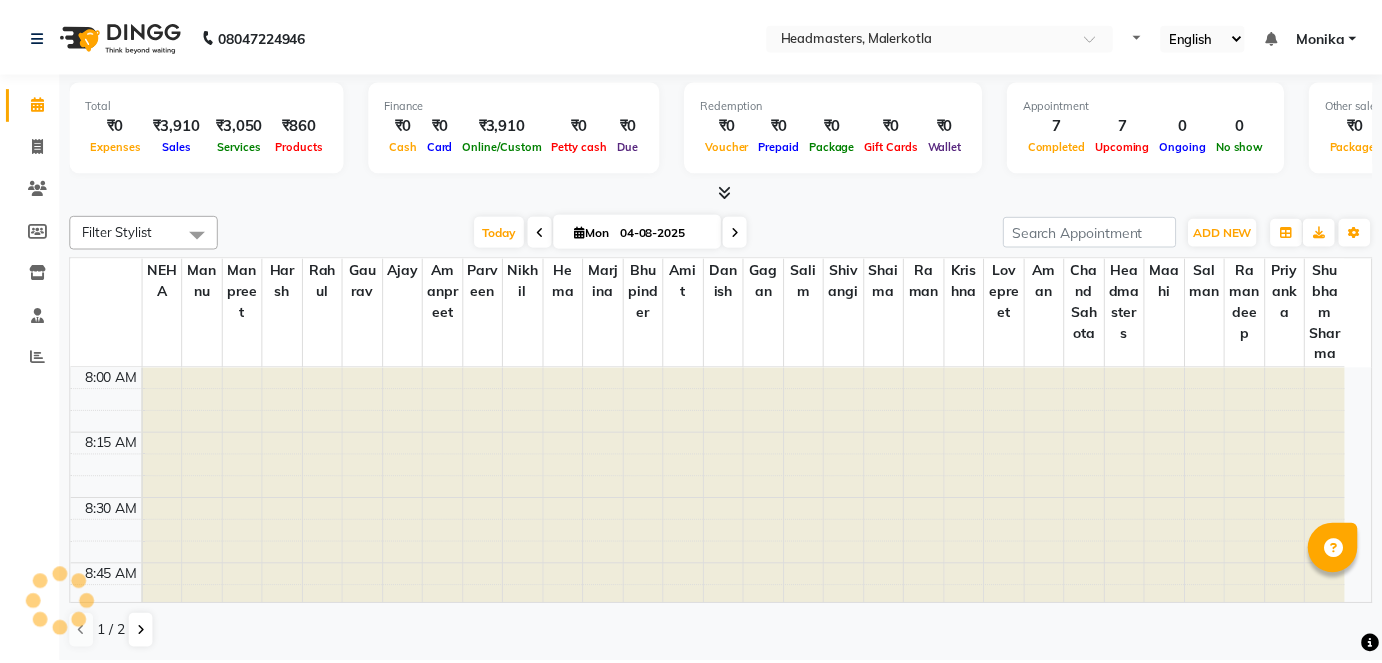 scroll, scrollTop: 0, scrollLeft: 0, axis: both 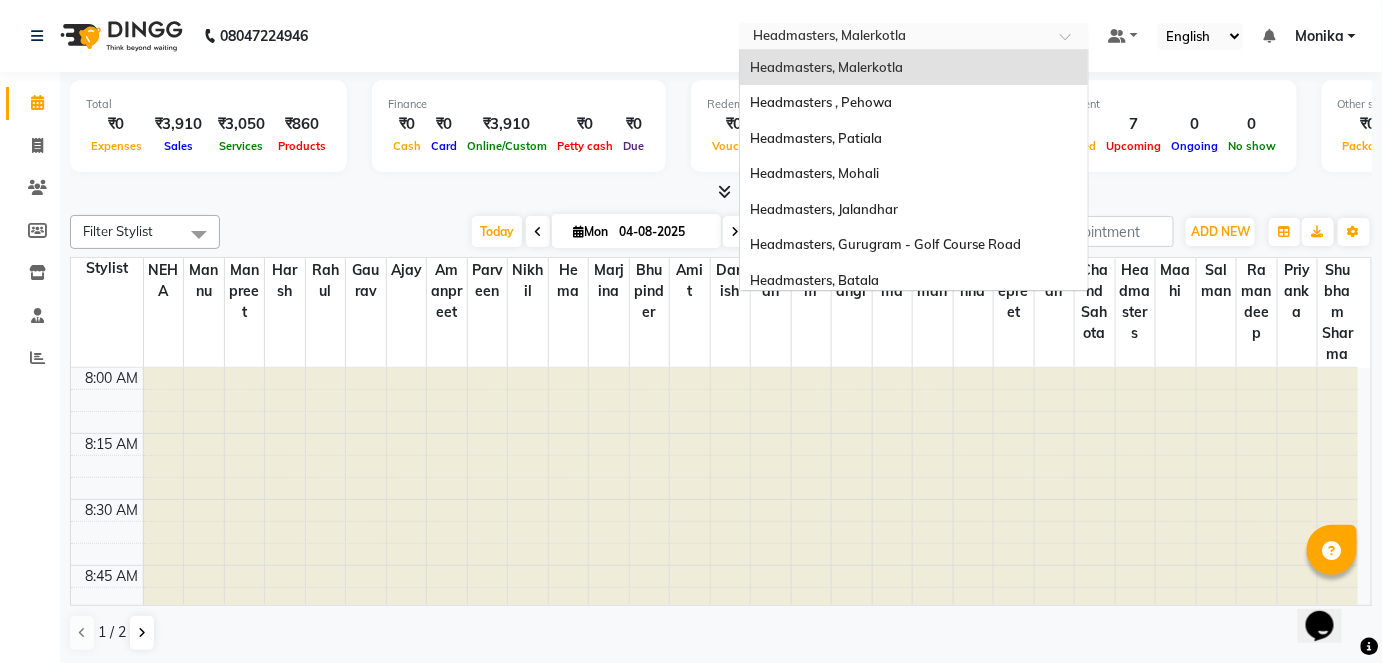 click on "Select Location × Headmasters, Malerkotla" at bounding box center (914, 36) 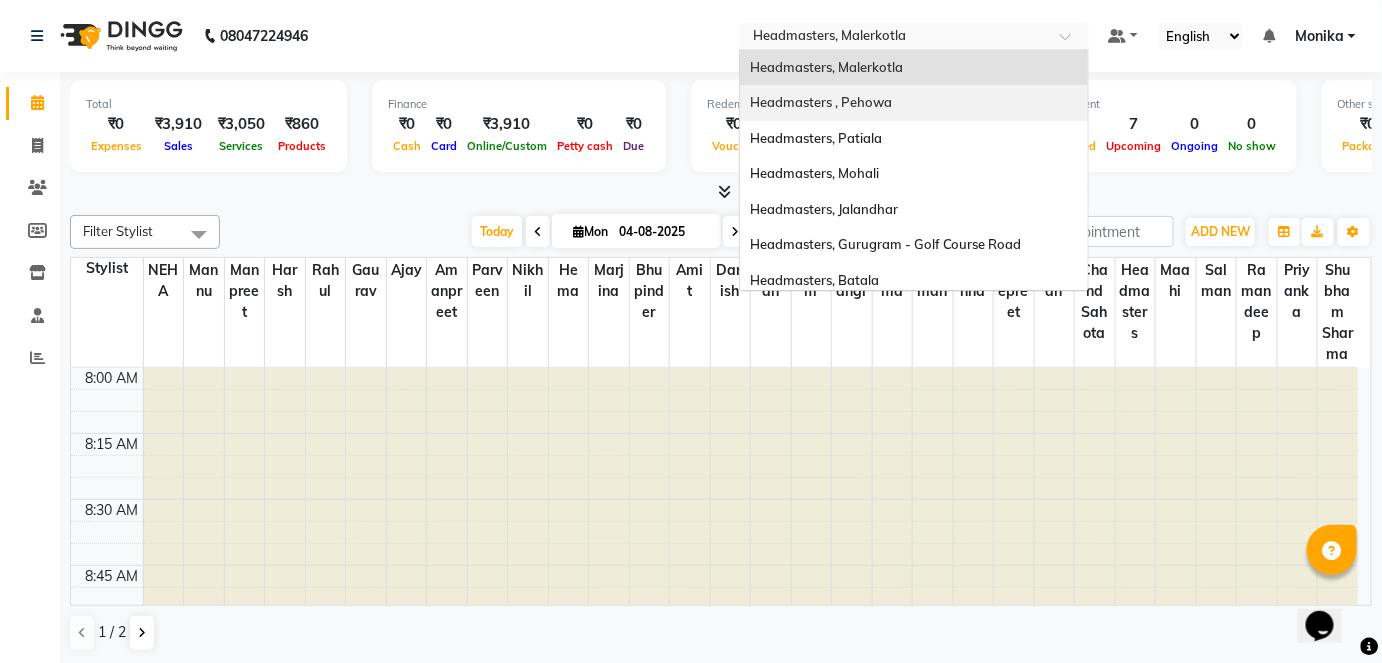 click on "Headmasters , Pehowa" at bounding box center [914, 103] 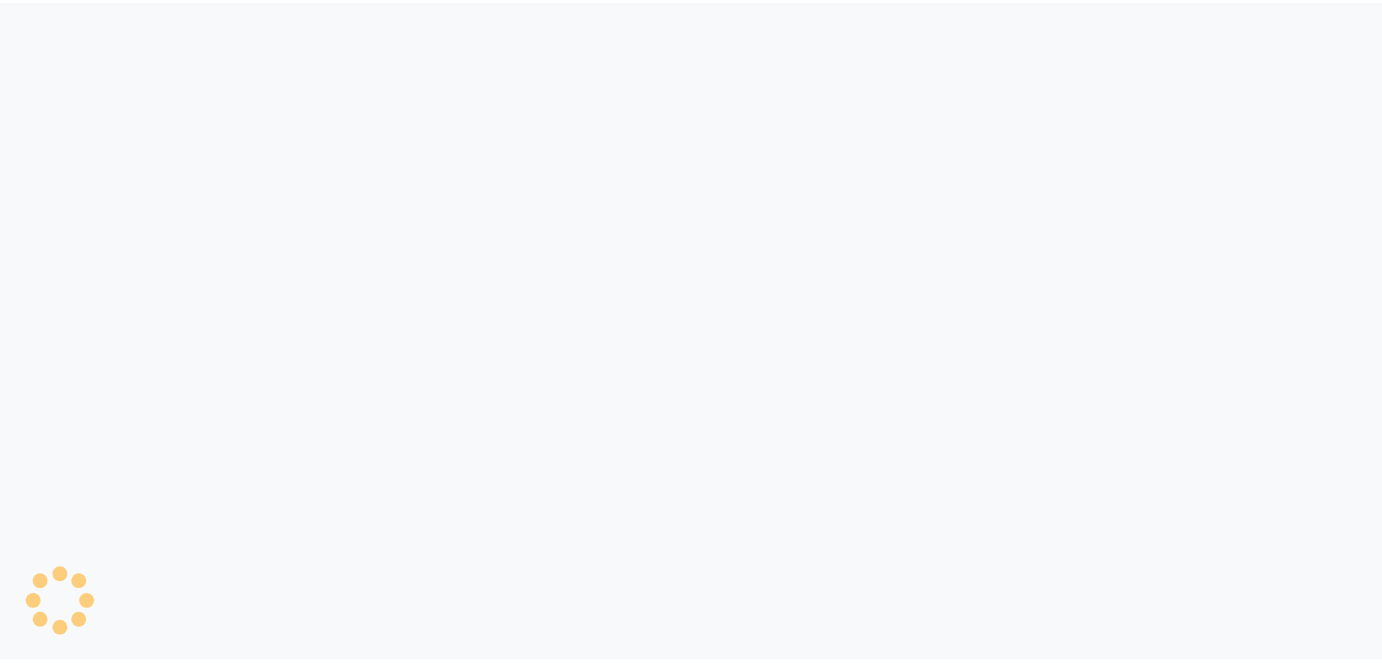 scroll, scrollTop: 0, scrollLeft: 0, axis: both 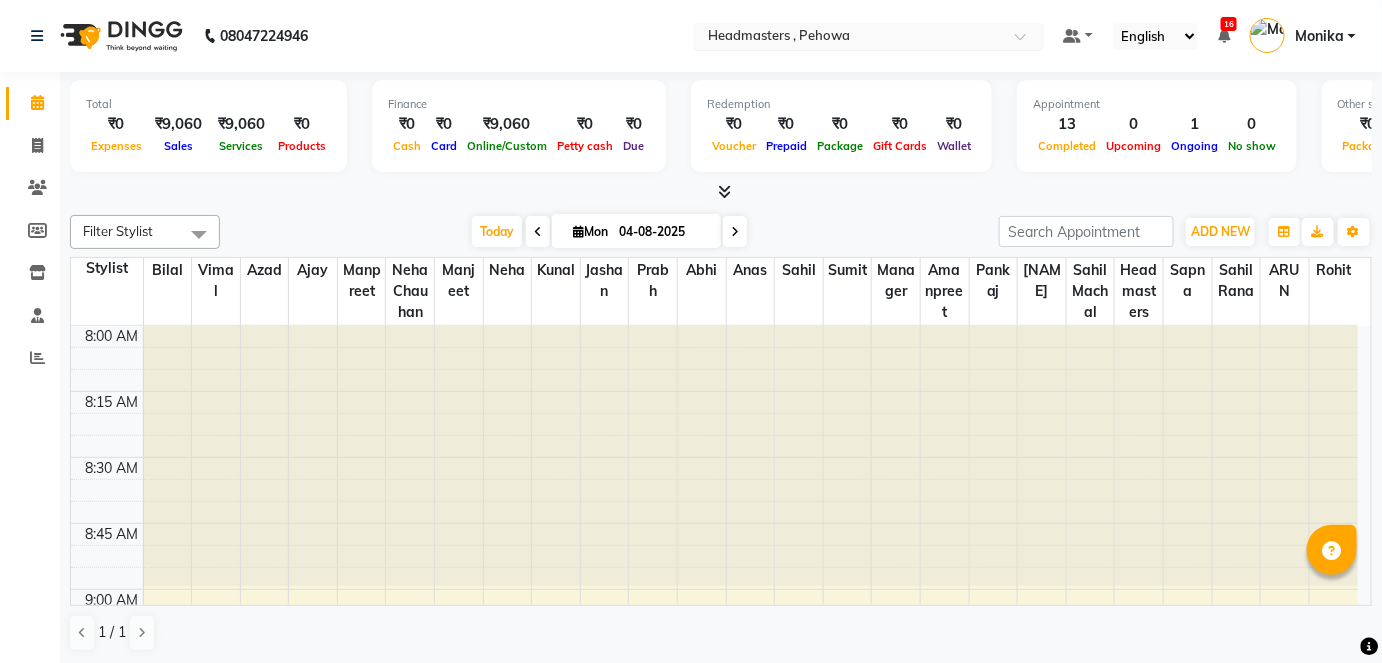 click at bounding box center [849, 38] 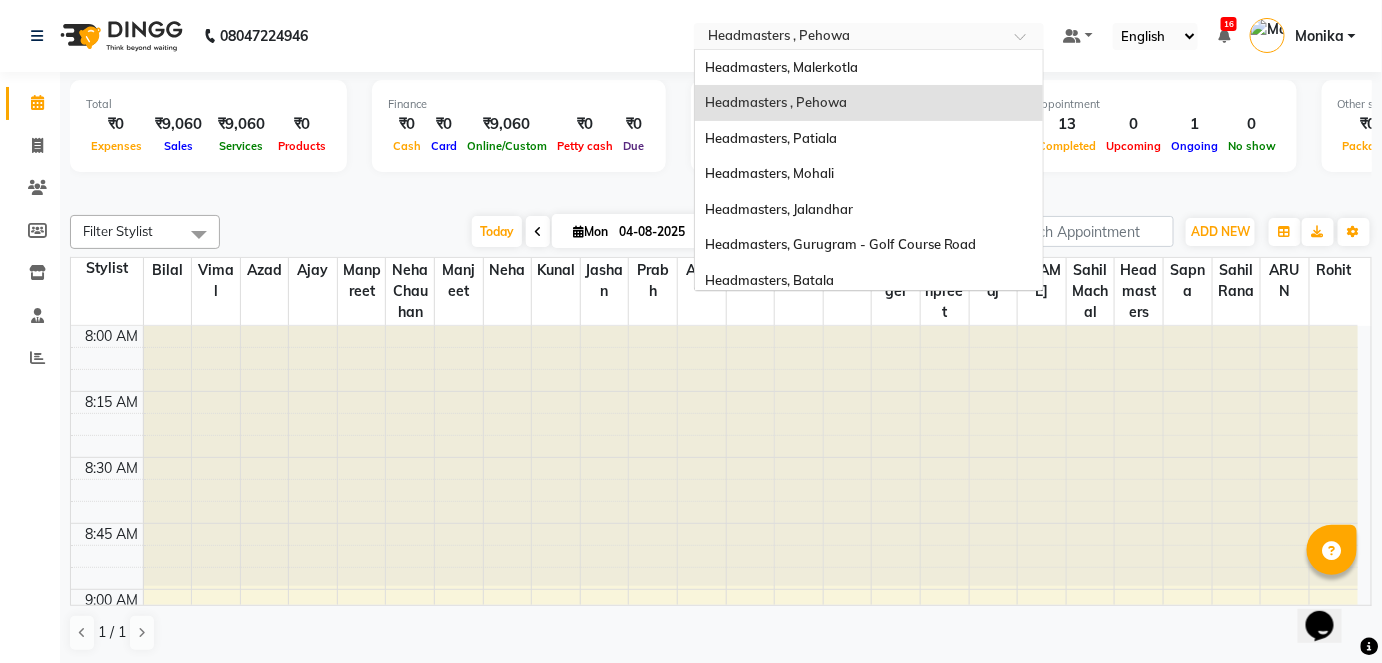 scroll, scrollTop: 0, scrollLeft: 0, axis: both 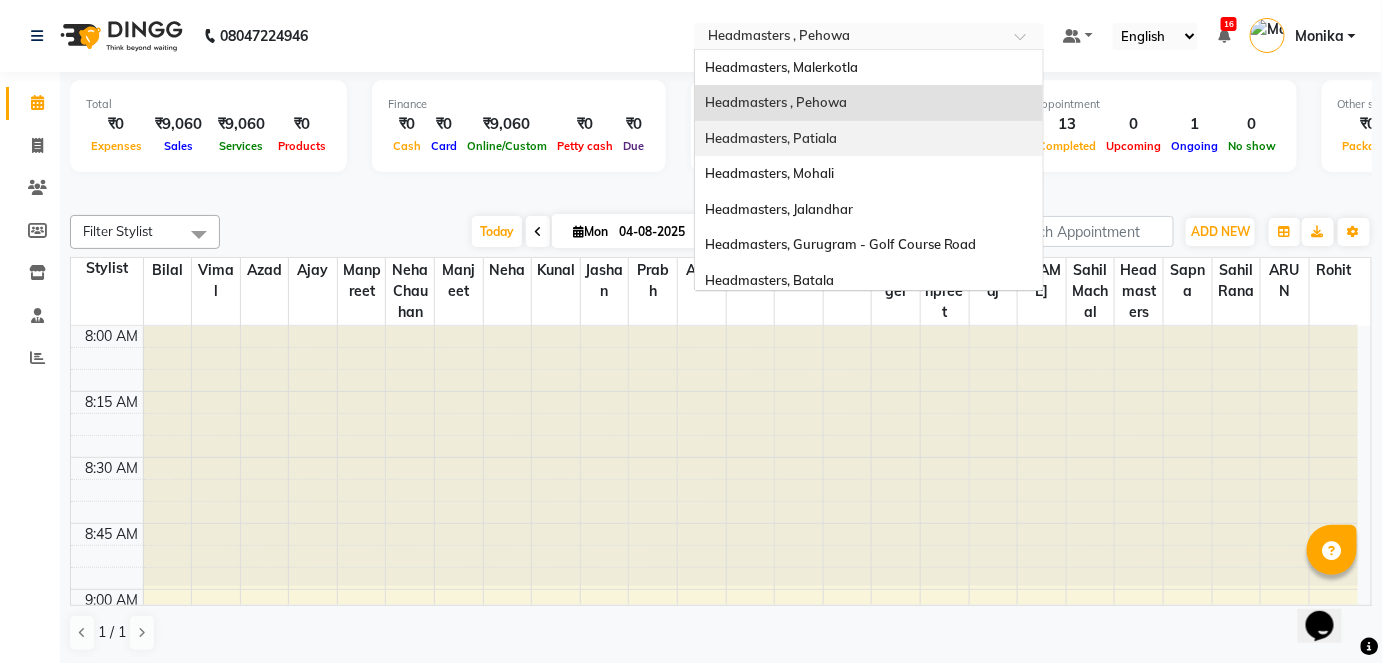 click on "Headmasters, Patiala" at bounding box center [869, 139] 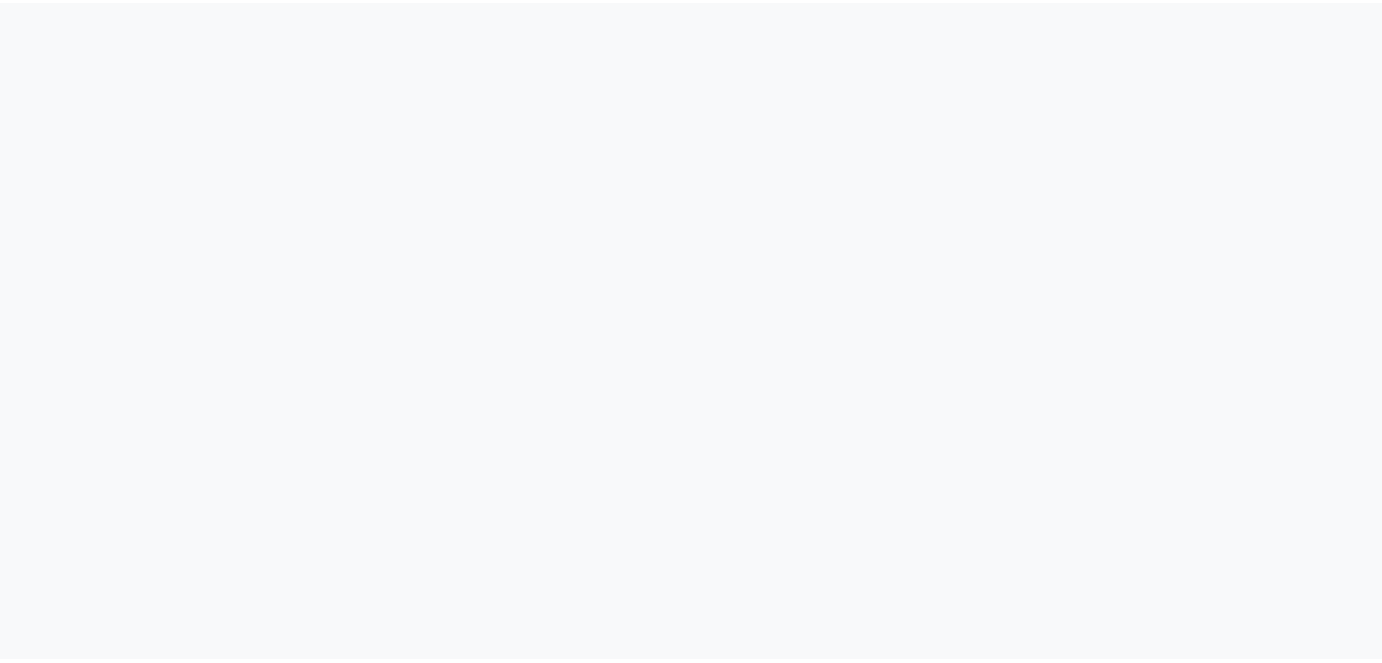 scroll, scrollTop: 0, scrollLeft: 0, axis: both 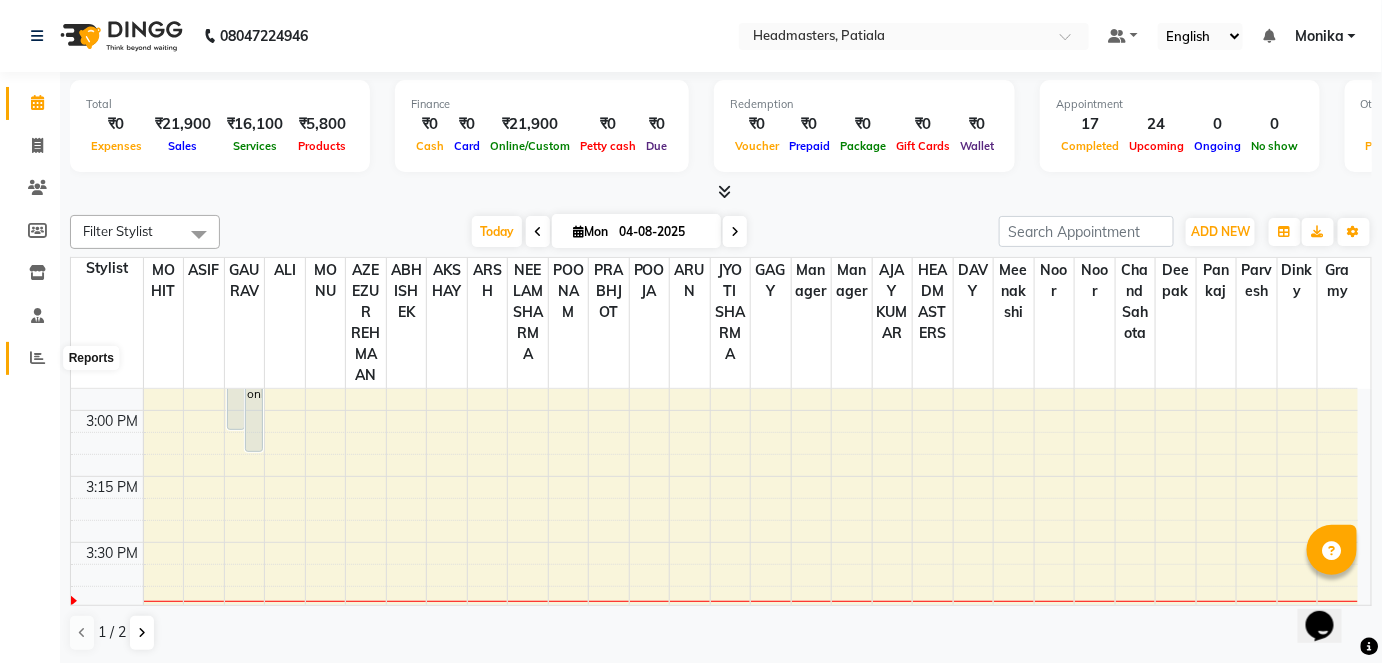 click 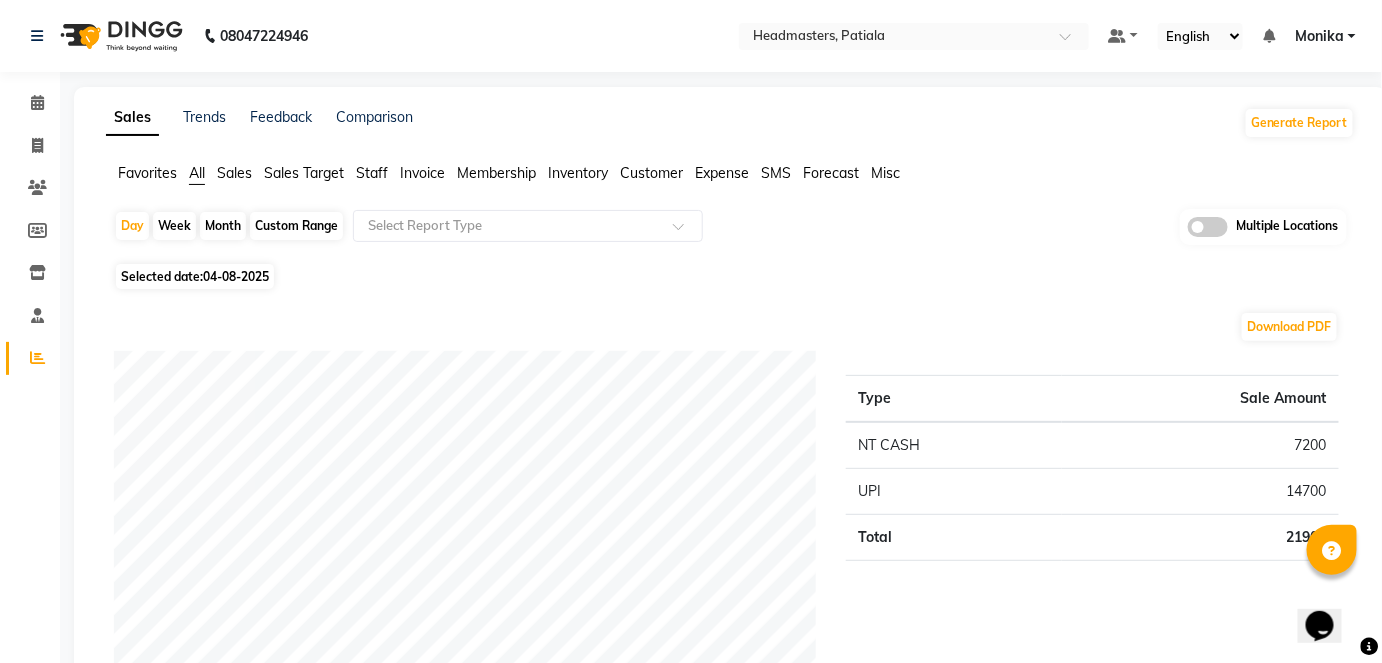click on "Sales" 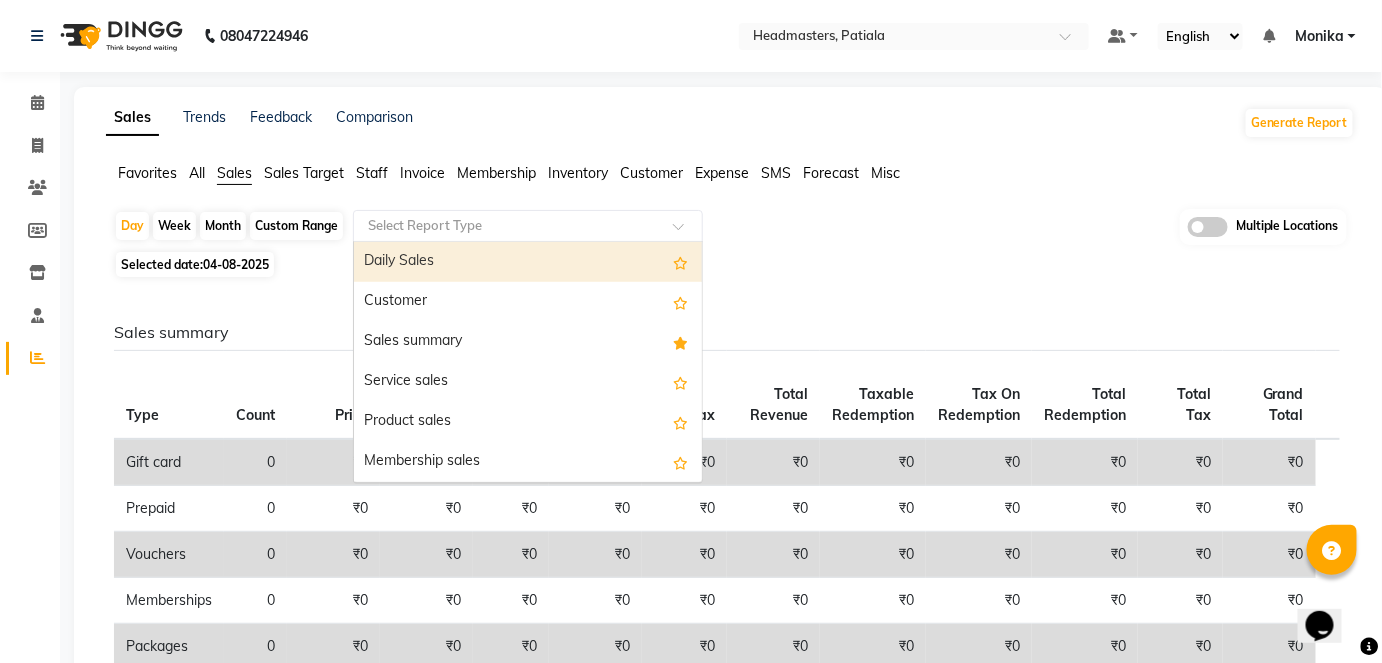 click 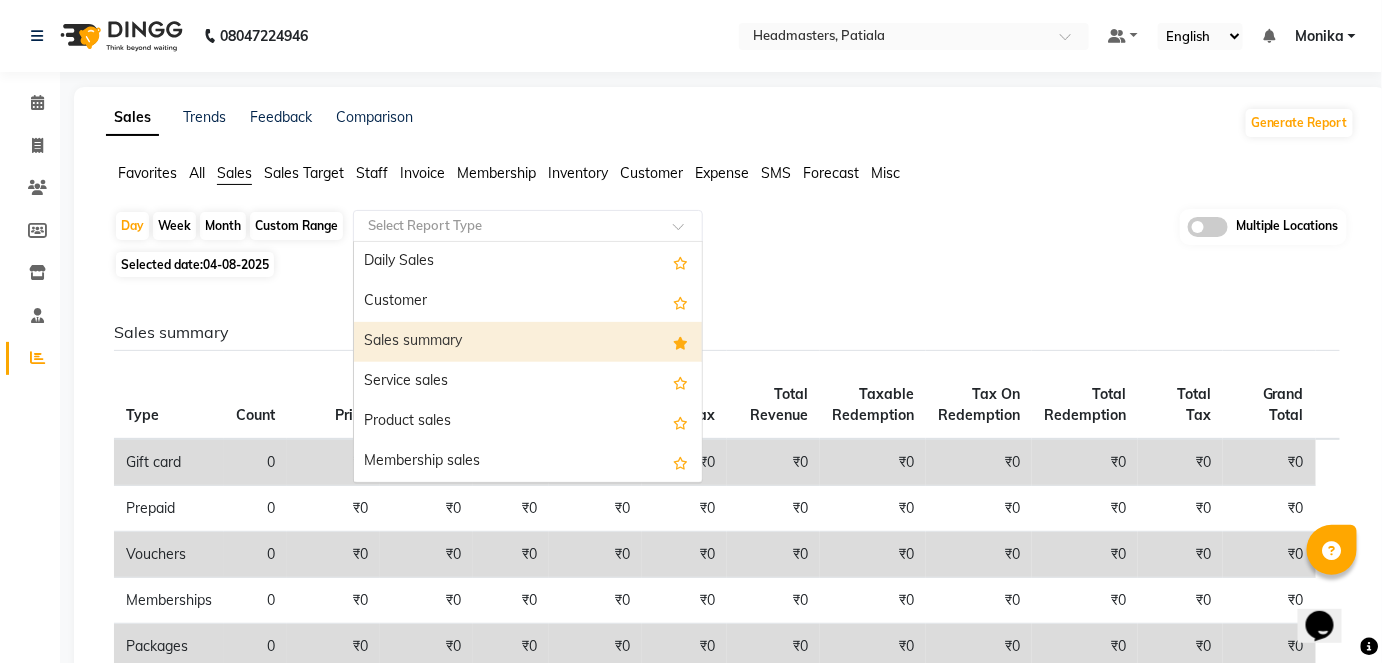 click on "Sales summary" at bounding box center [528, 342] 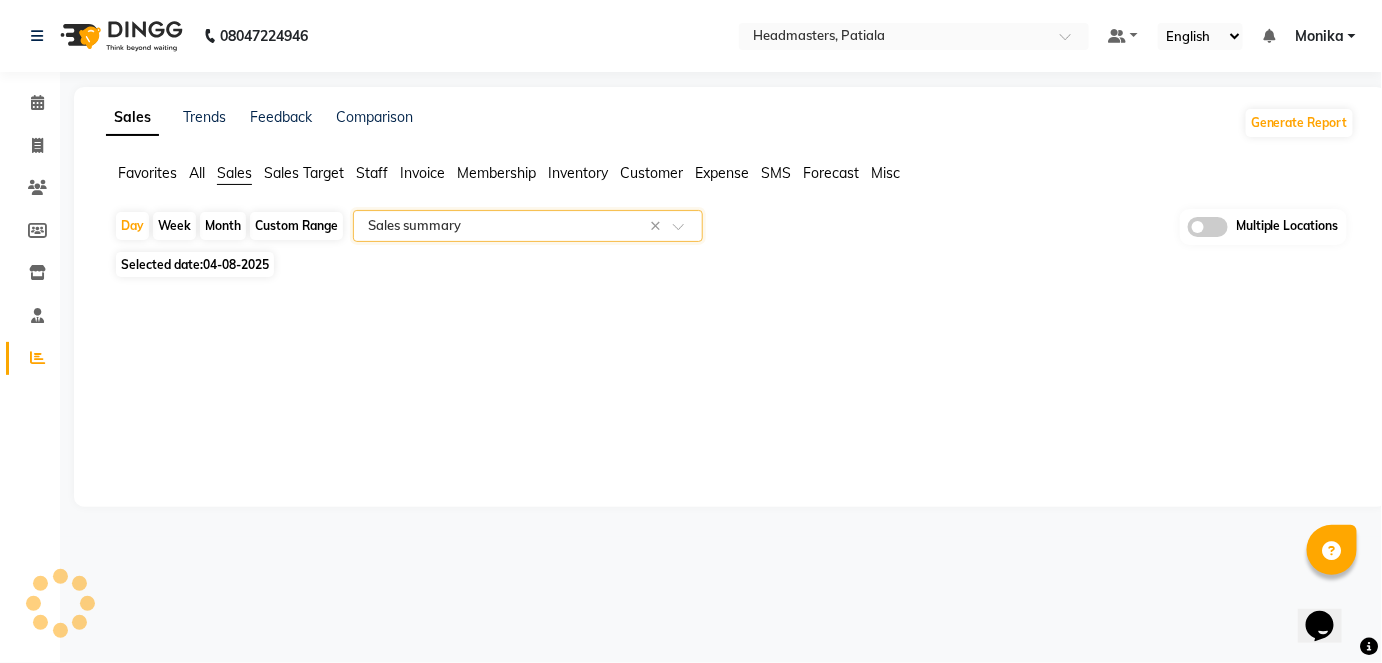 select on "full_report" 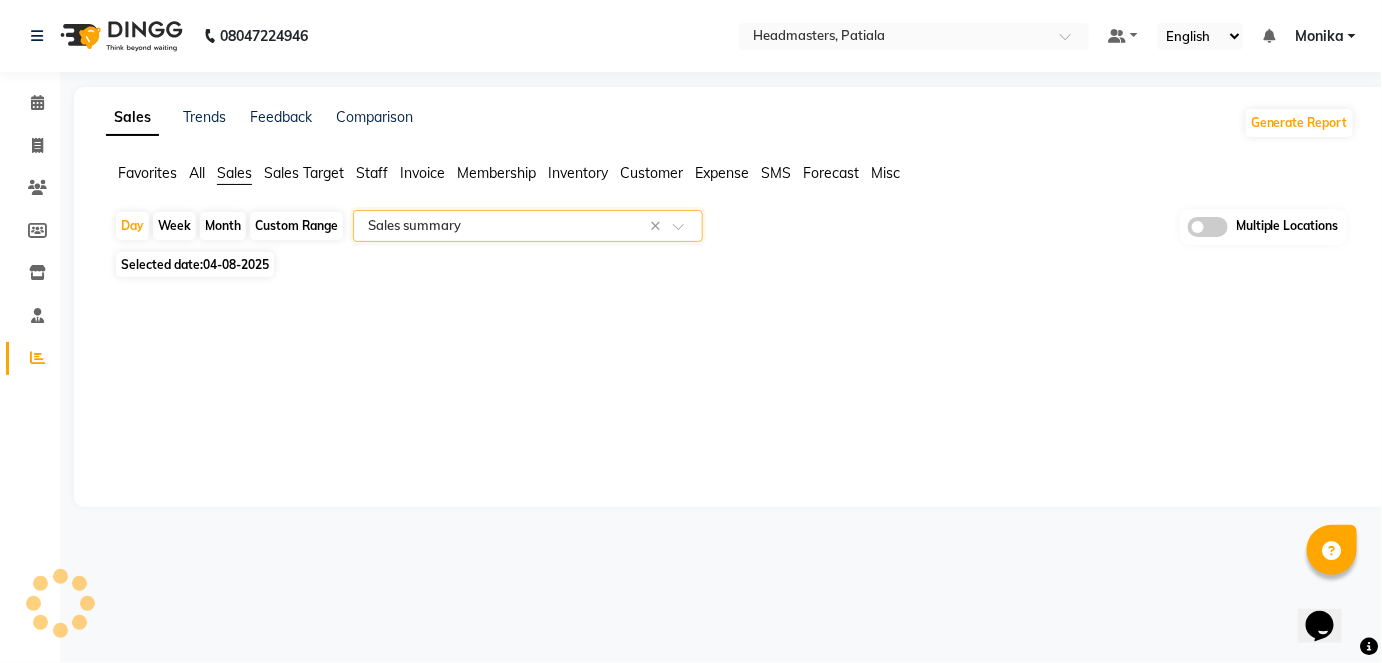 select on "csv" 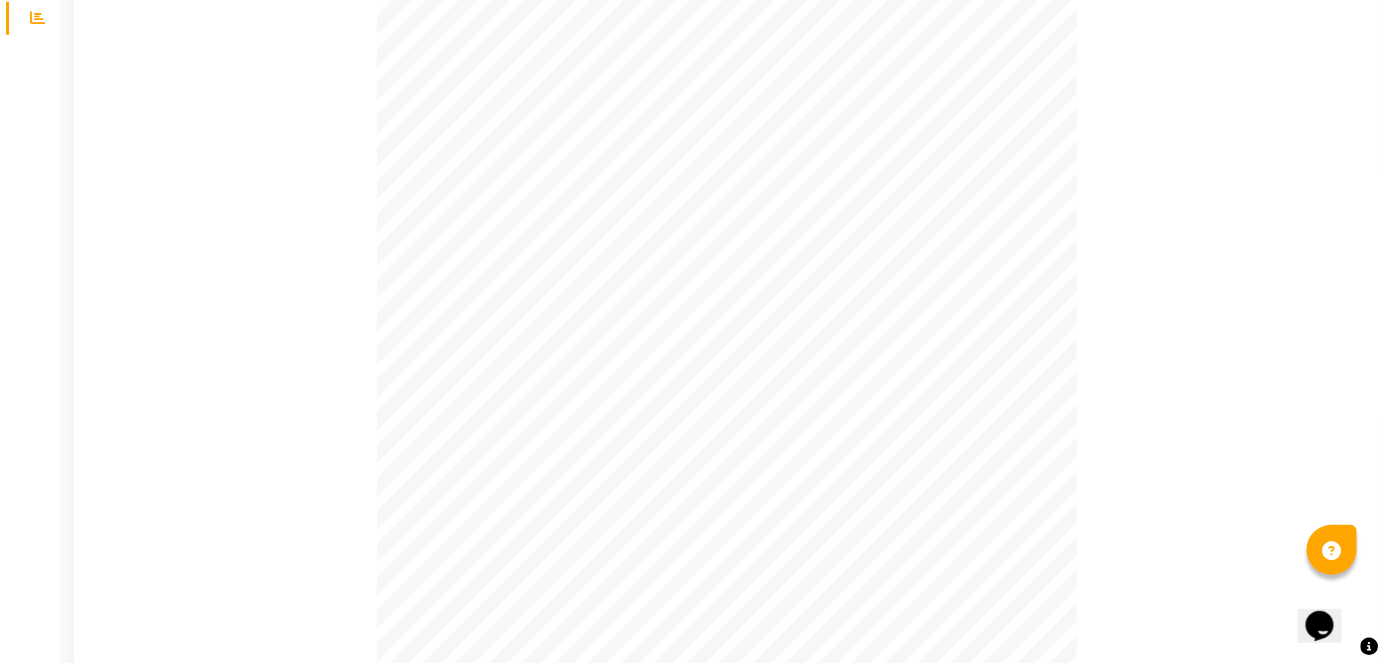 scroll, scrollTop: 0, scrollLeft: 0, axis: both 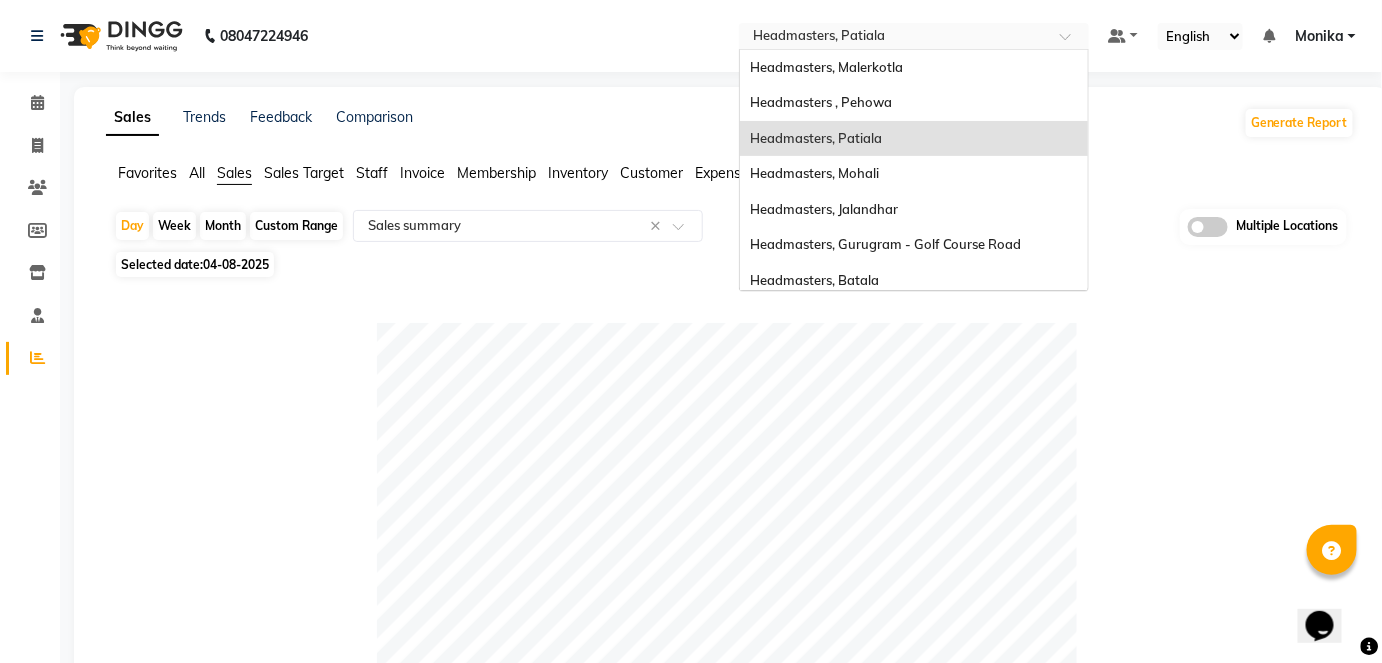 click at bounding box center (894, 38) 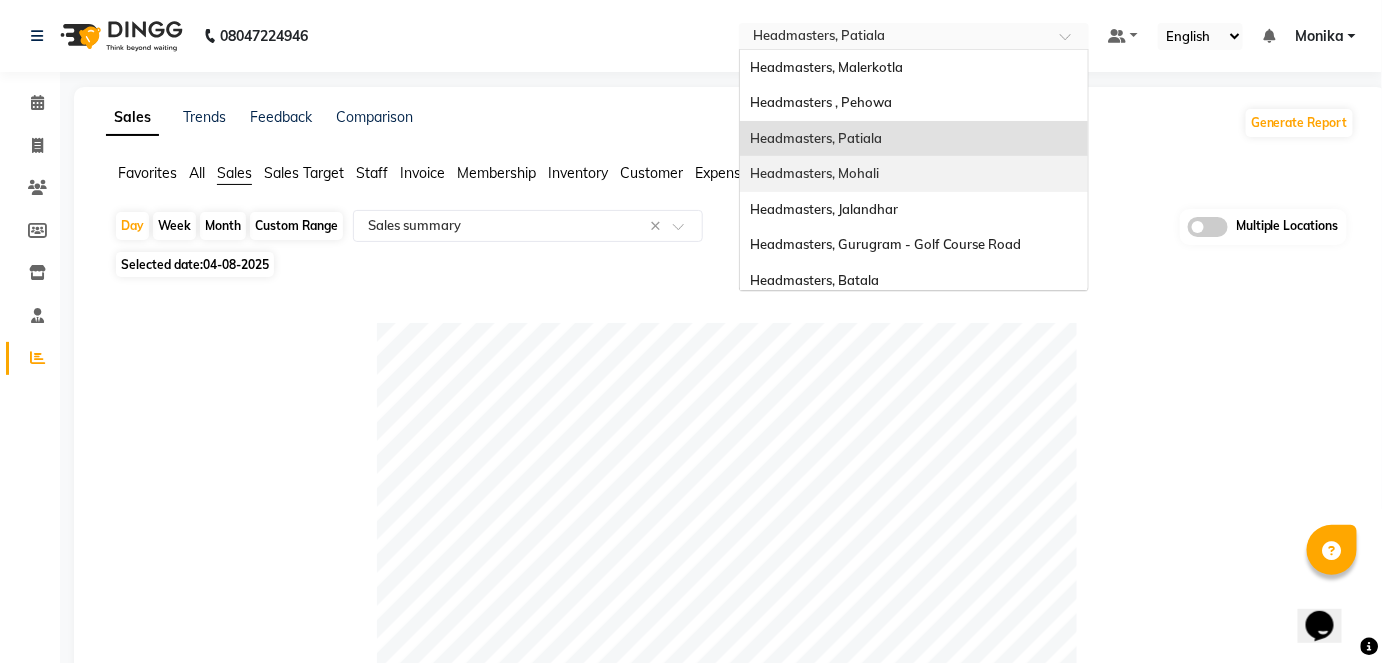 click on "Headmasters, Mohali" at bounding box center [814, 173] 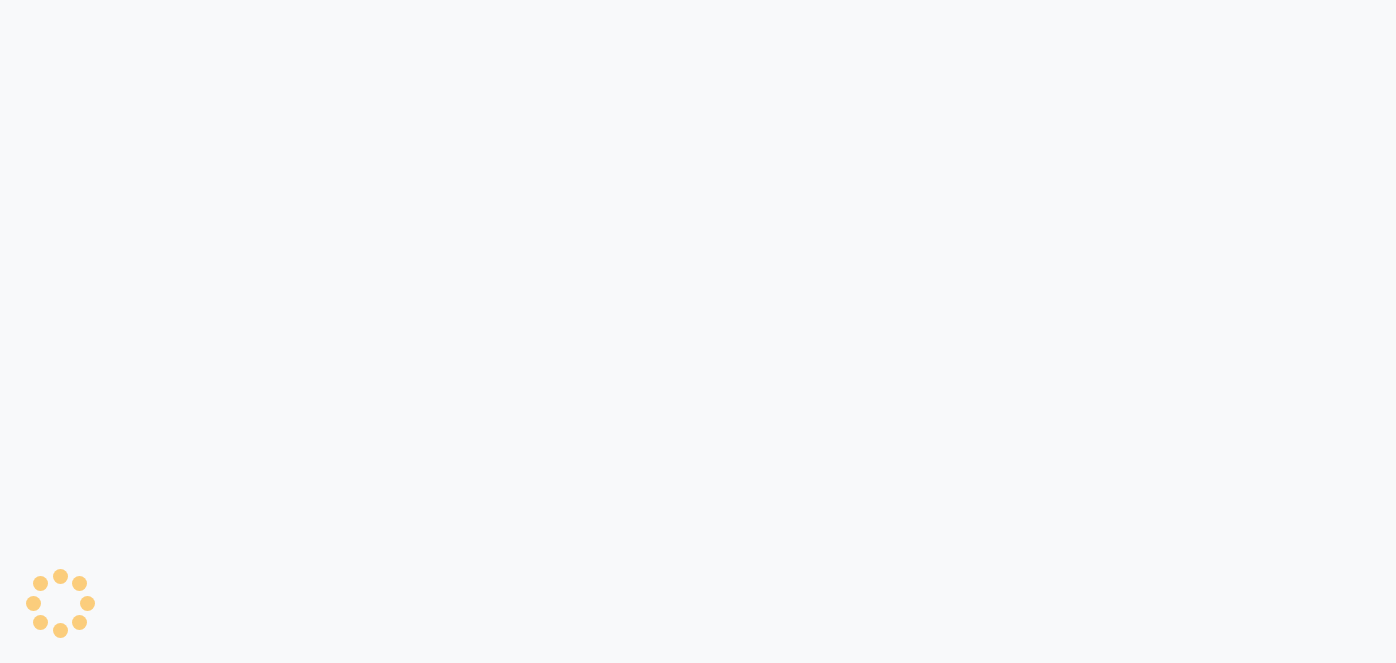 scroll, scrollTop: 0, scrollLeft: 0, axis: both 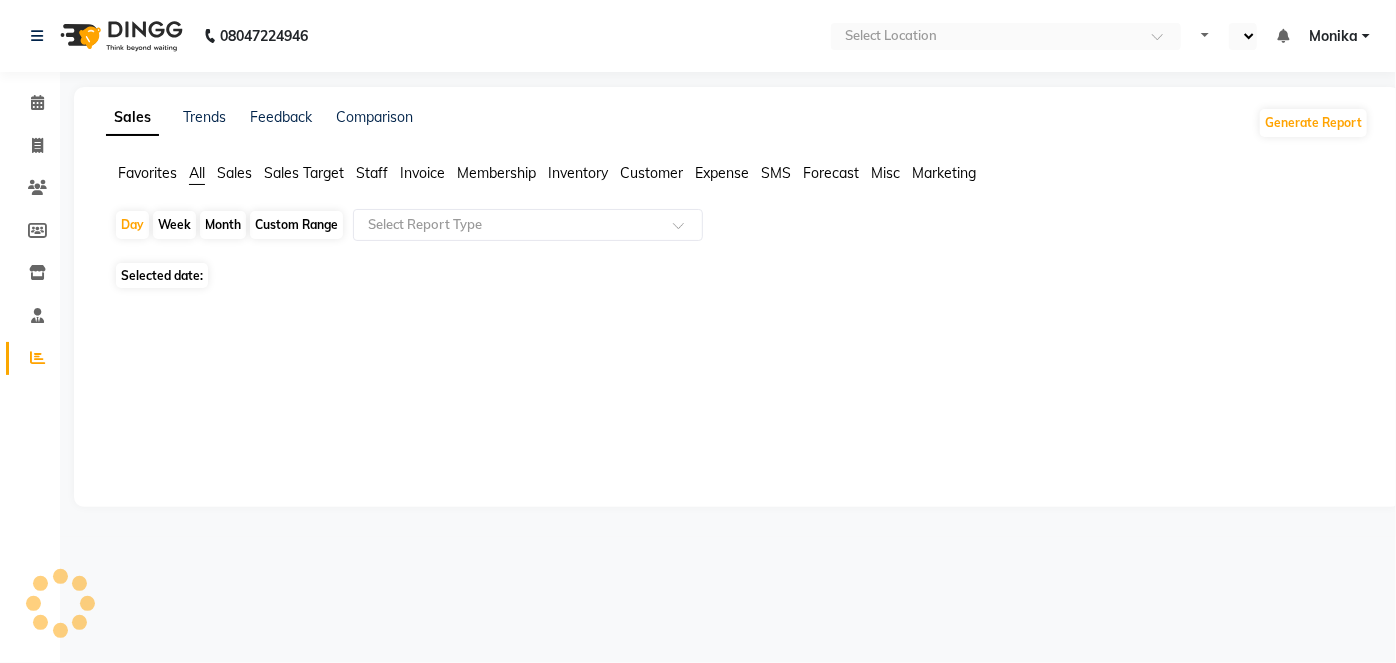 select on "en" 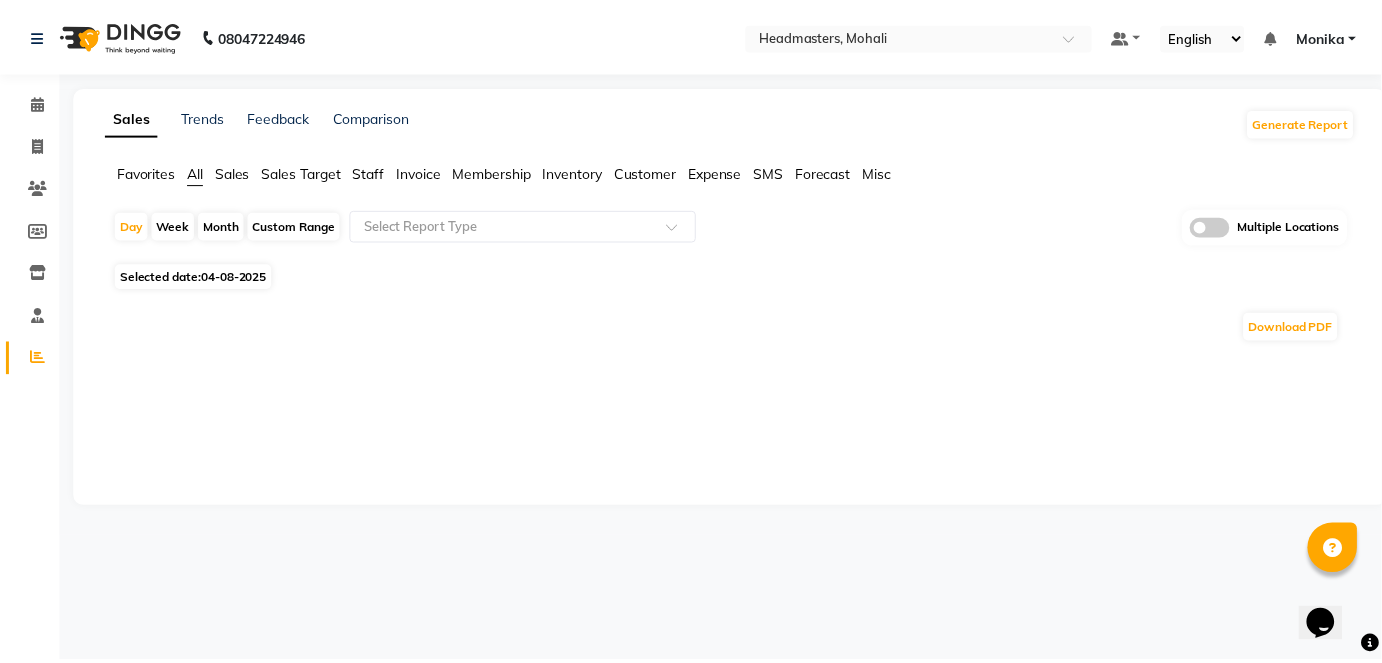 scroll, scrollTop: 0, scrollLeft: 0, axis: both 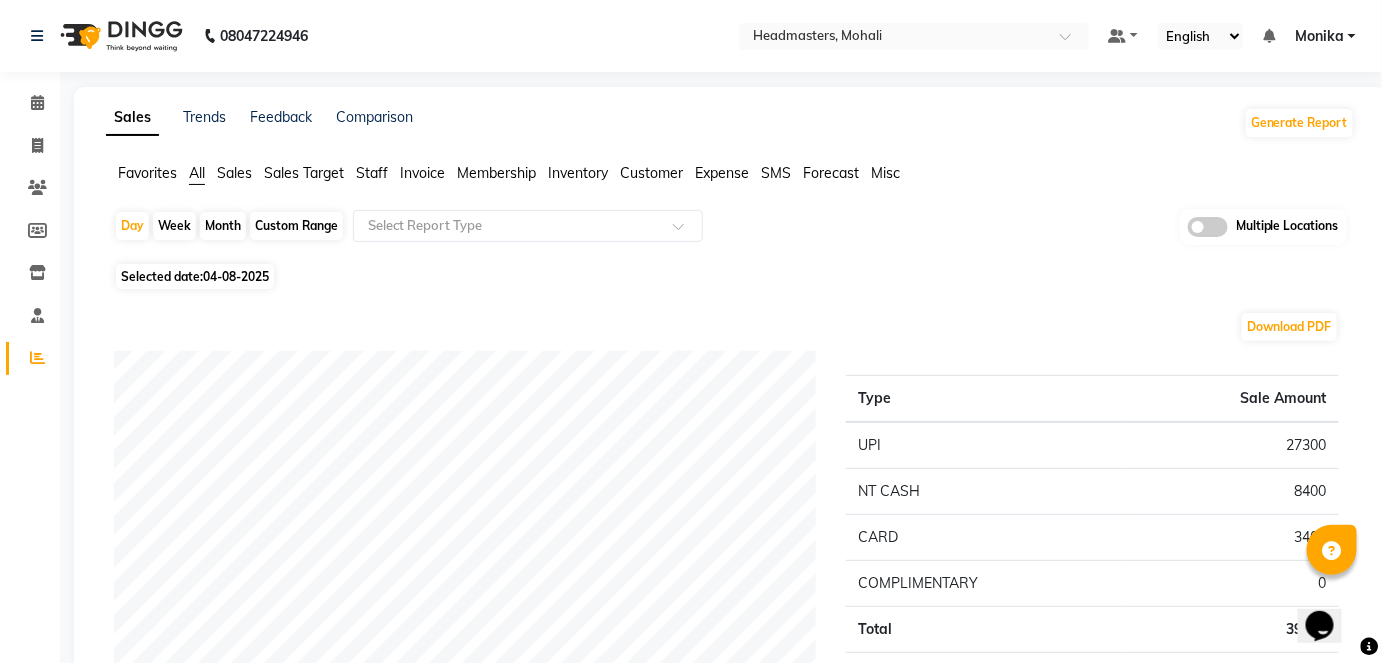 click on "Sales" 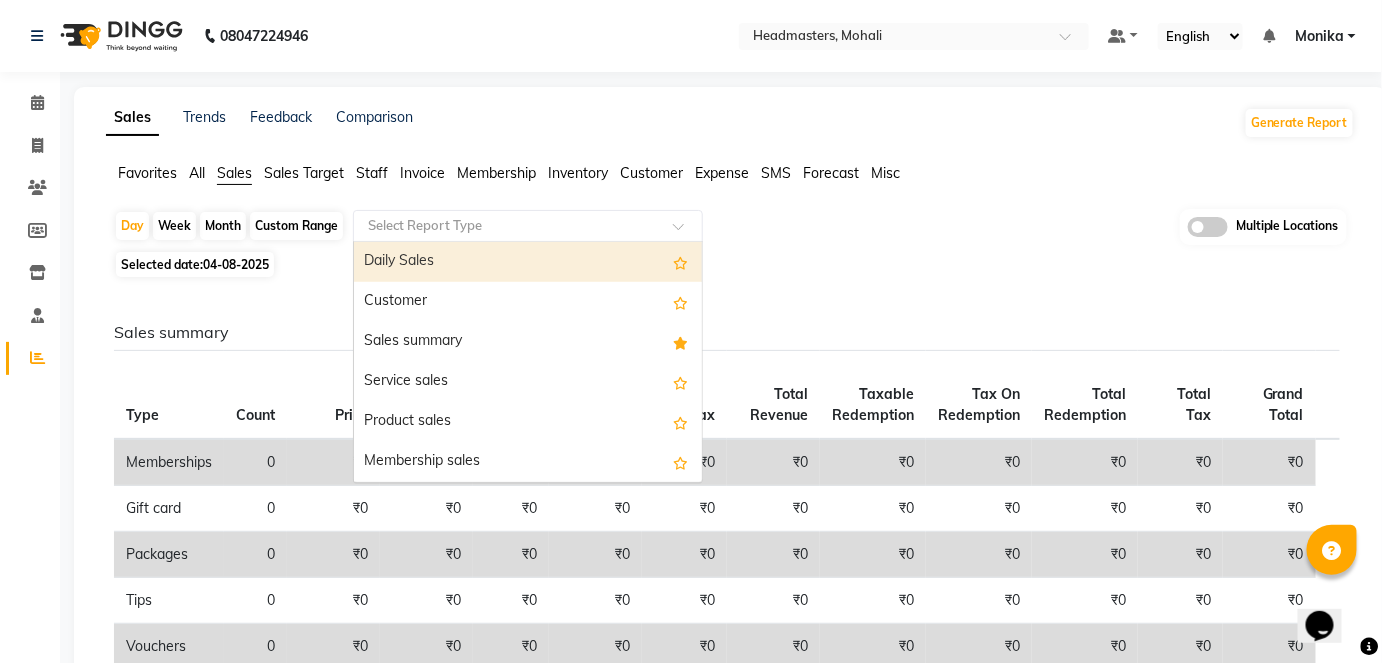 click 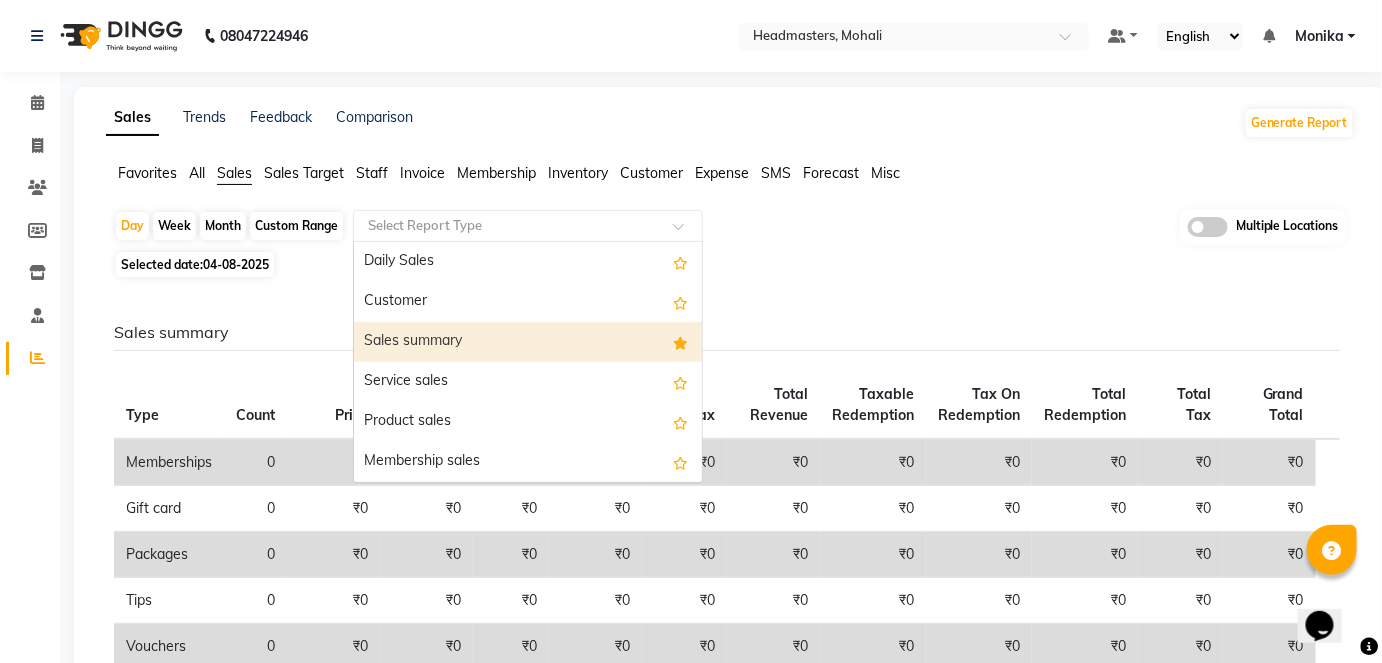 click on "Sales summary" at bounding box center (528, 342) 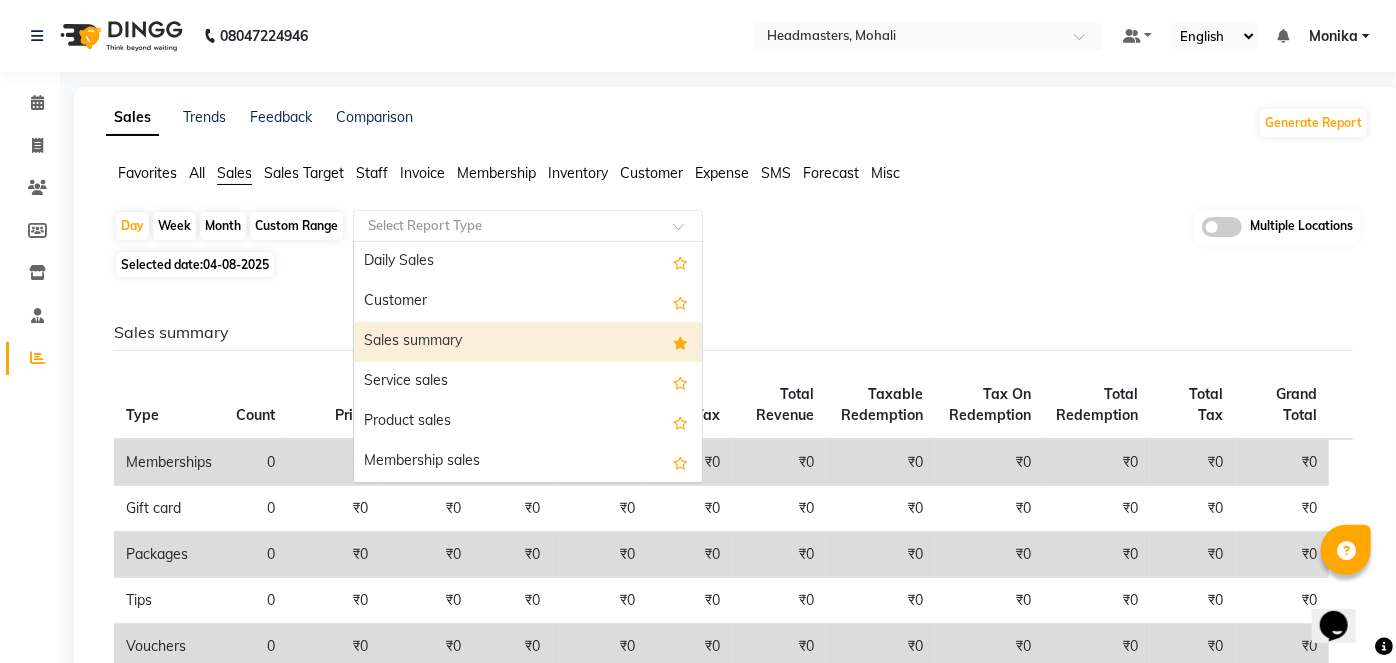 select on "full_report" 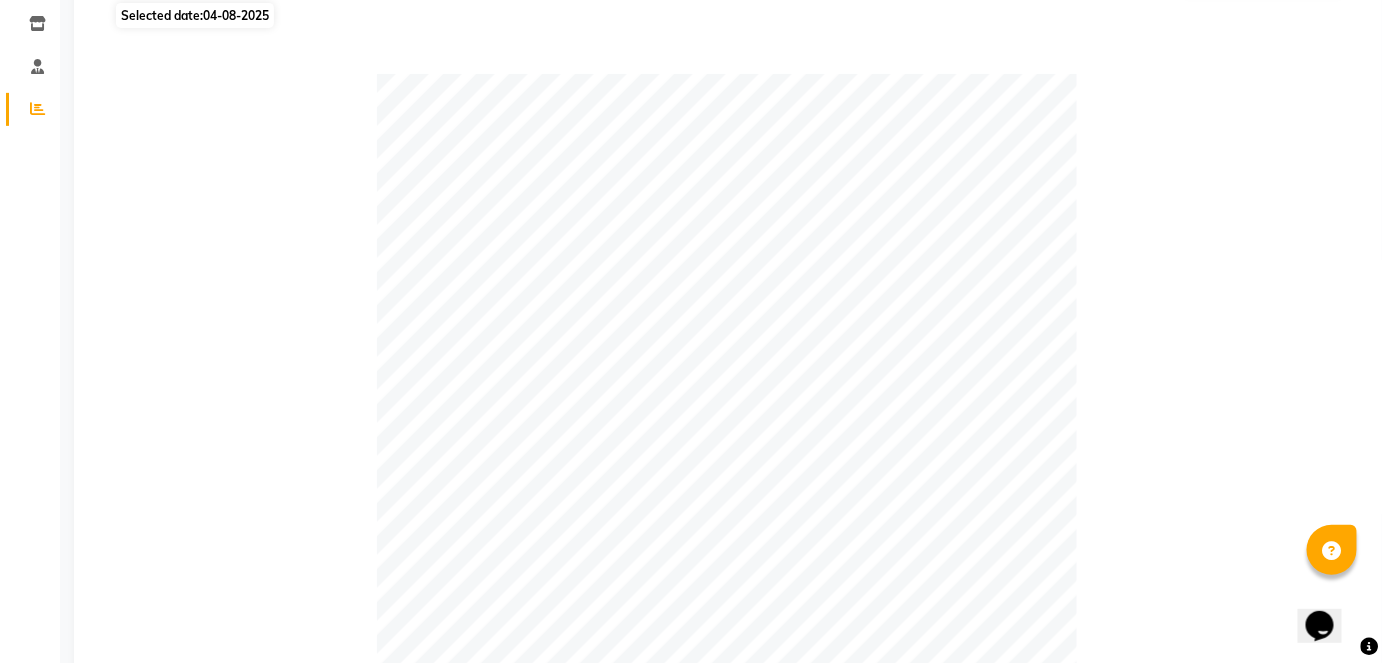 scroll, scrollTop: 0, scrollLeft: 0, axis: both 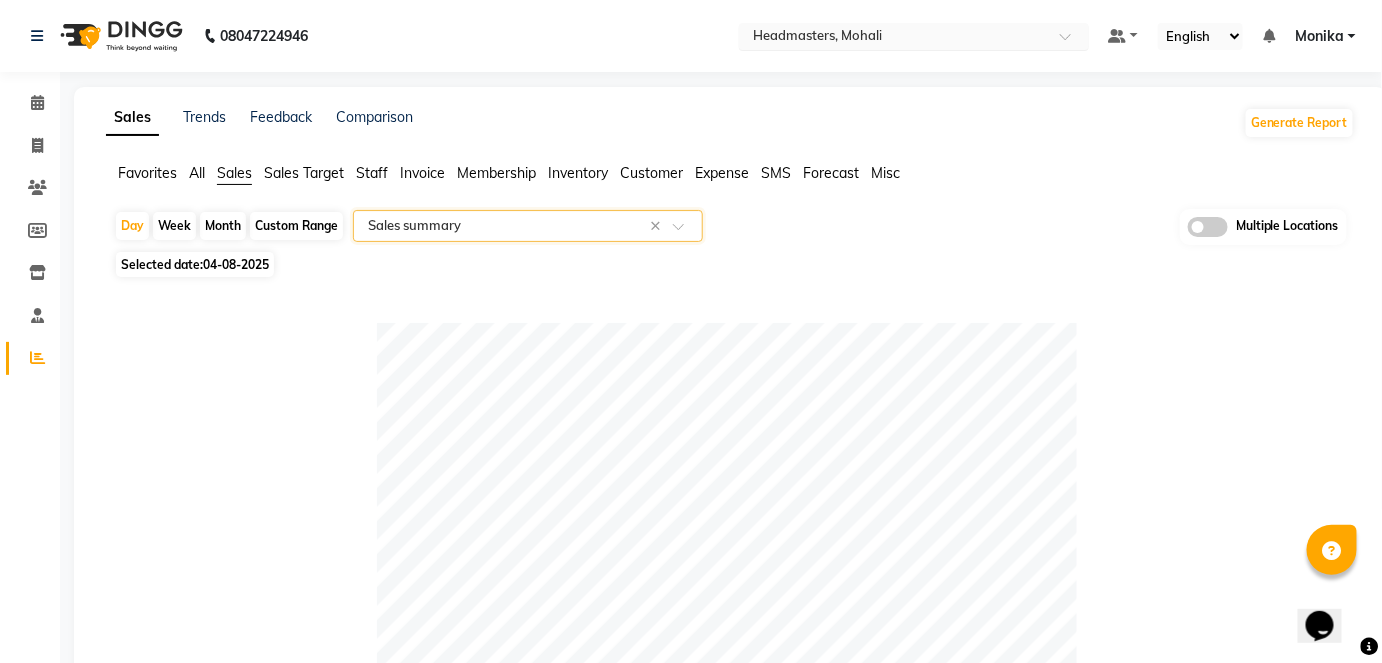 click at bounding box center (894, 38) 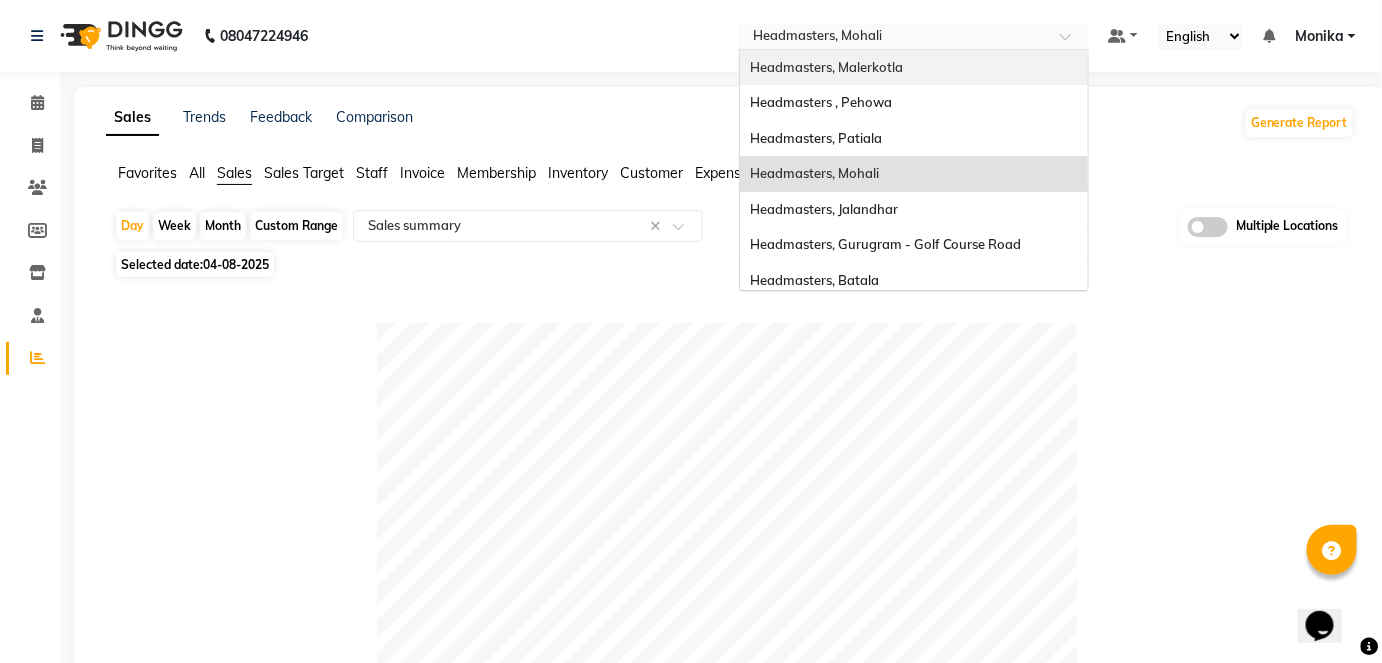 click on "Headmasters, Malerkotla" at bounding box center [914, 68] 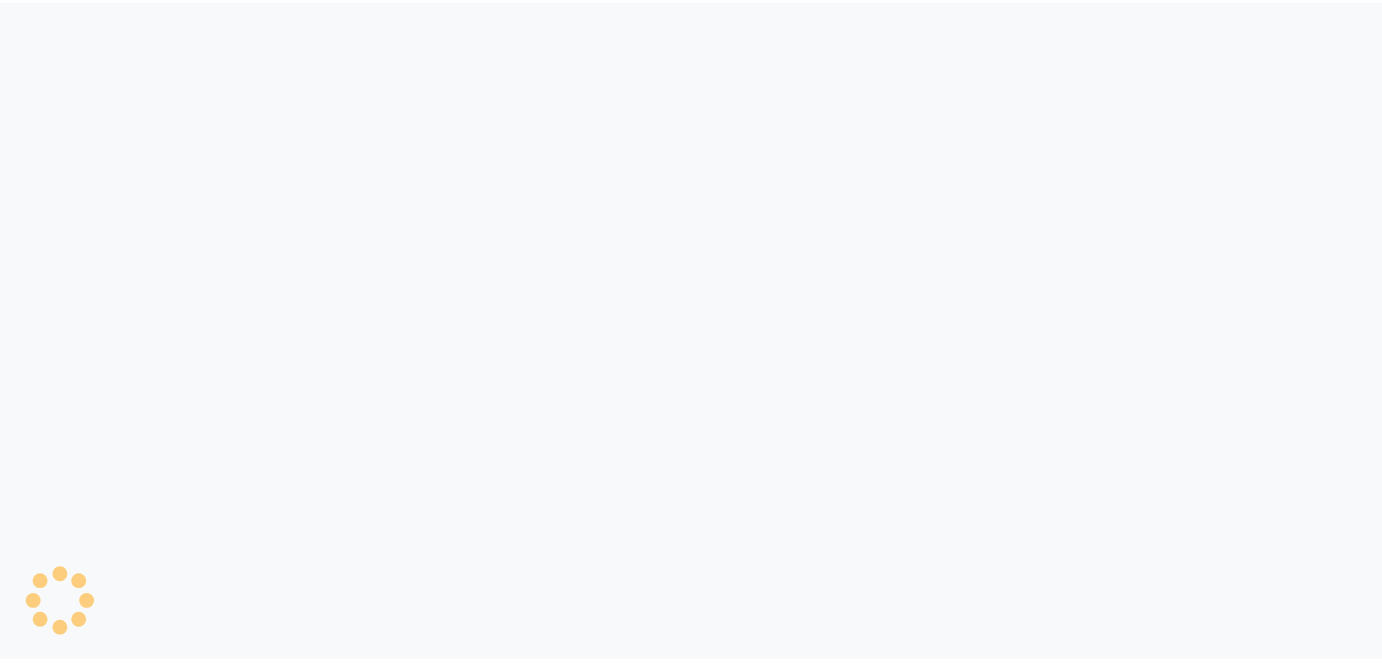 scroll, scrollTop: 0, scrollLeft: 0, axis: both 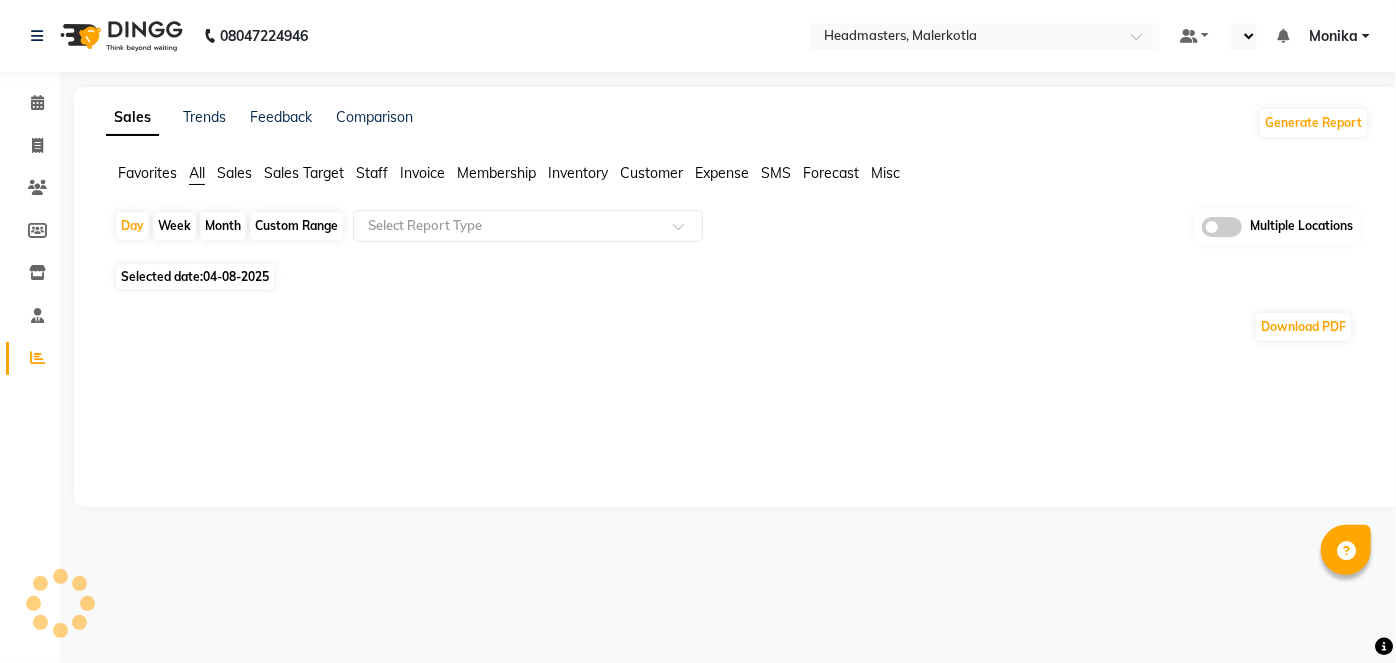 select on "en" 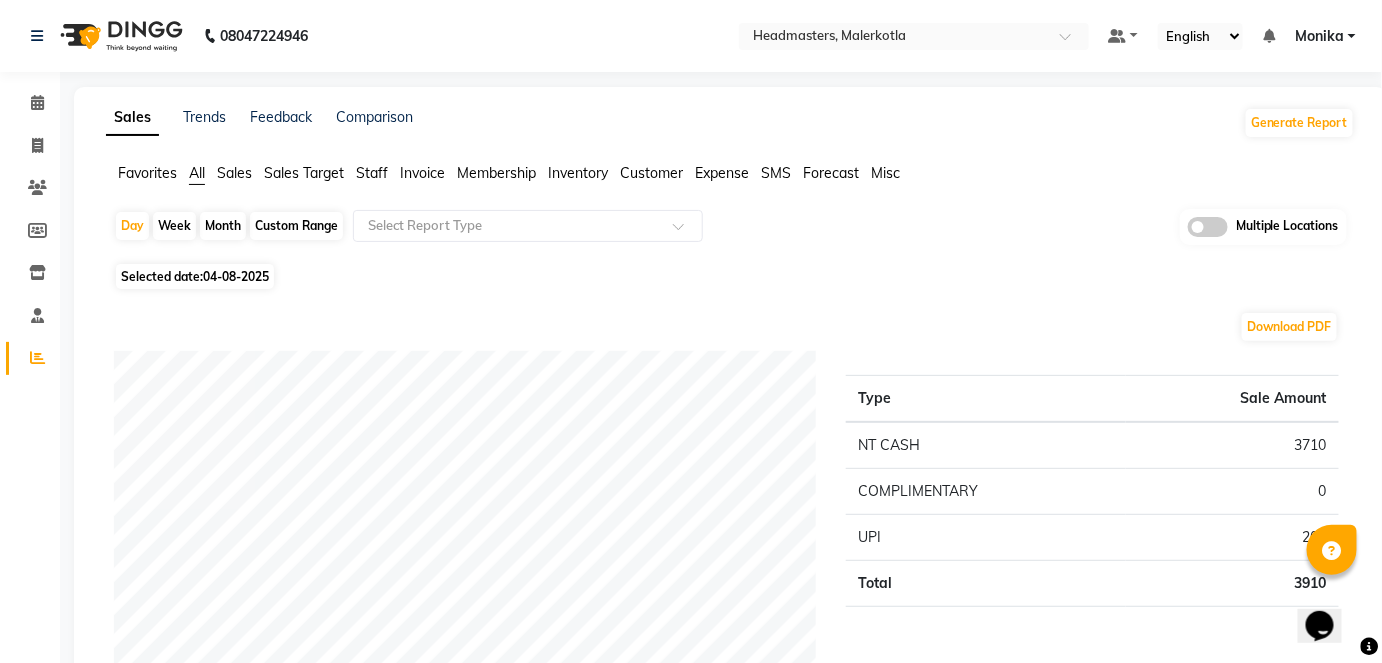scroll, scrollTop: 0, scrollLeft: 0, axis: both 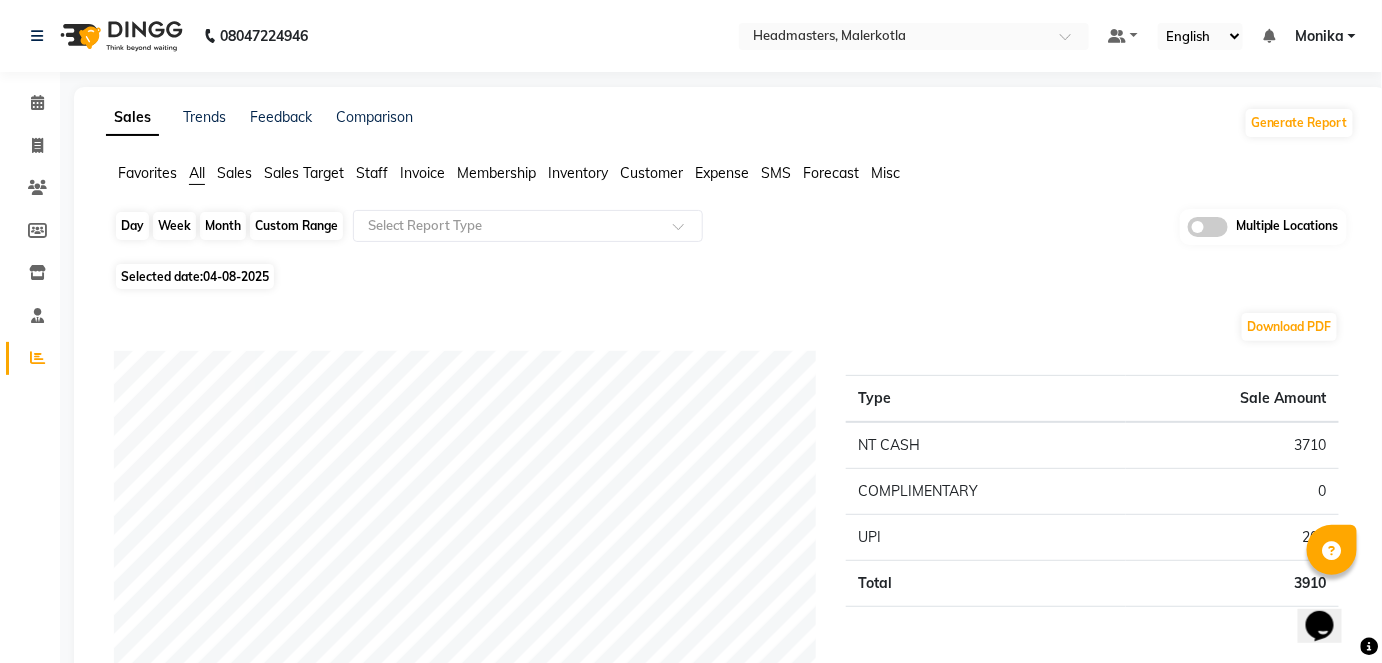 click on "Day" 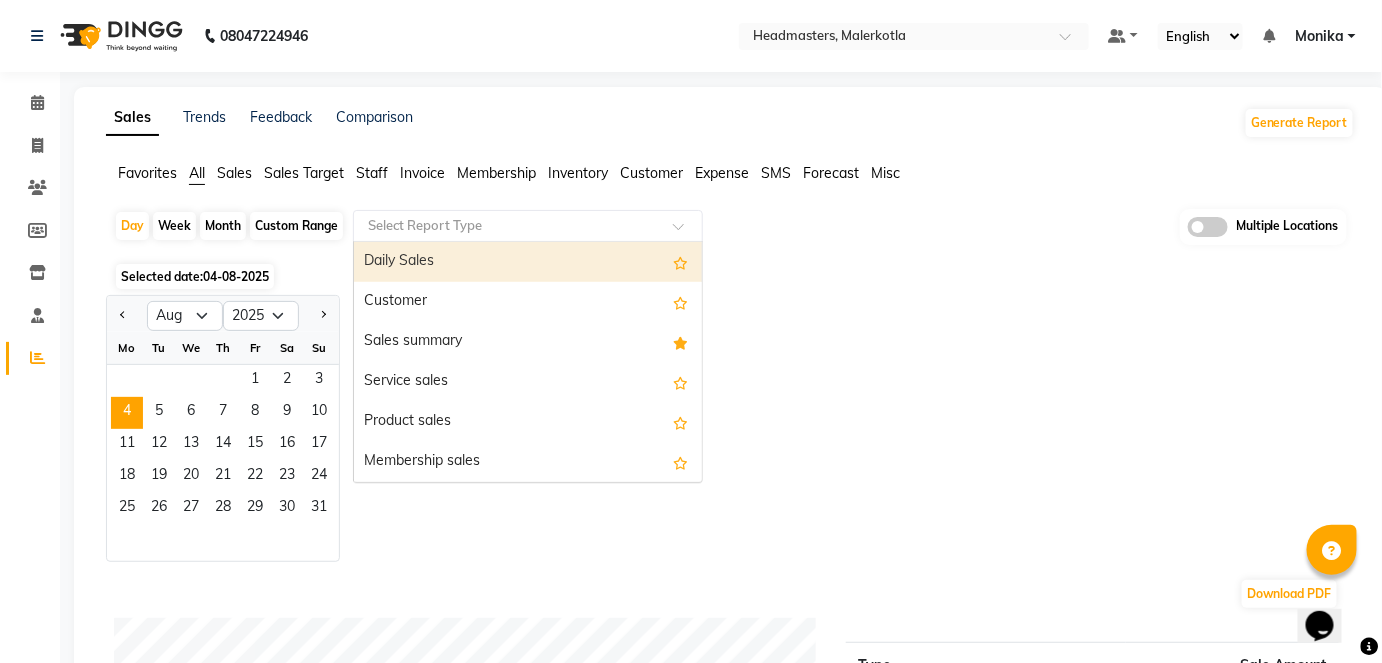 click on "Select Report Type" 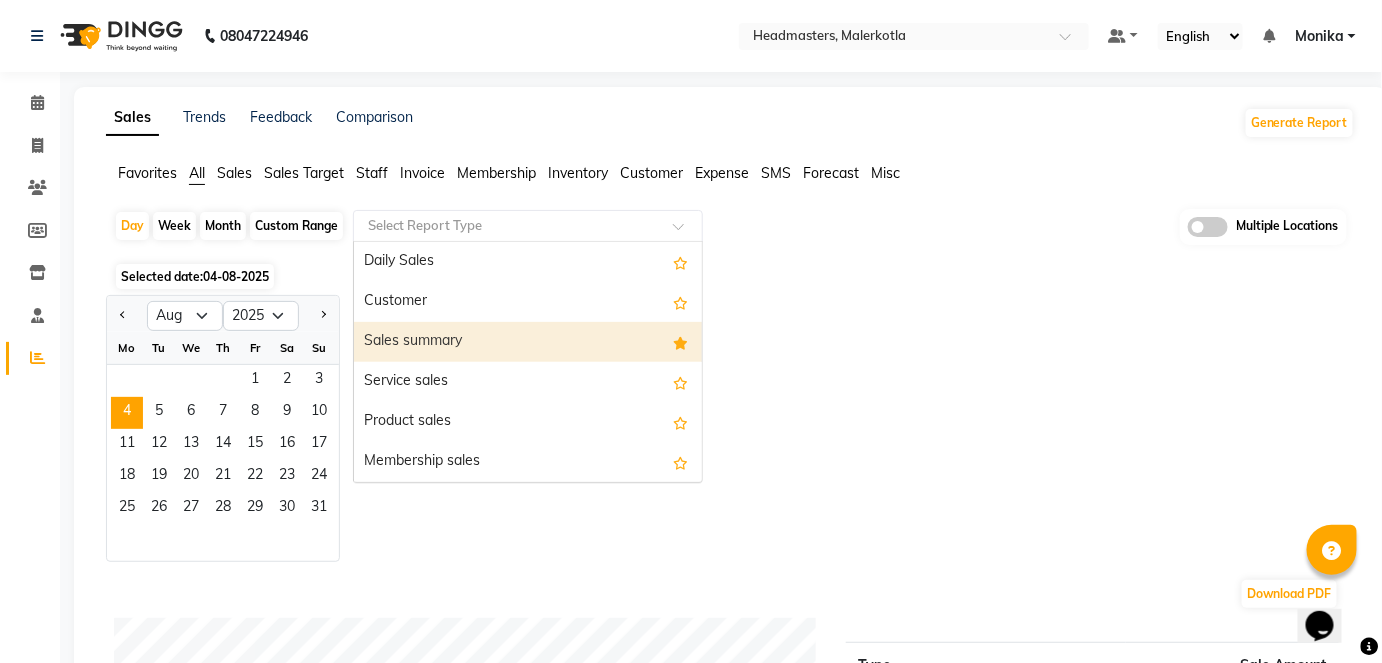click on "Sales summary" at bounding box center [528, 342] 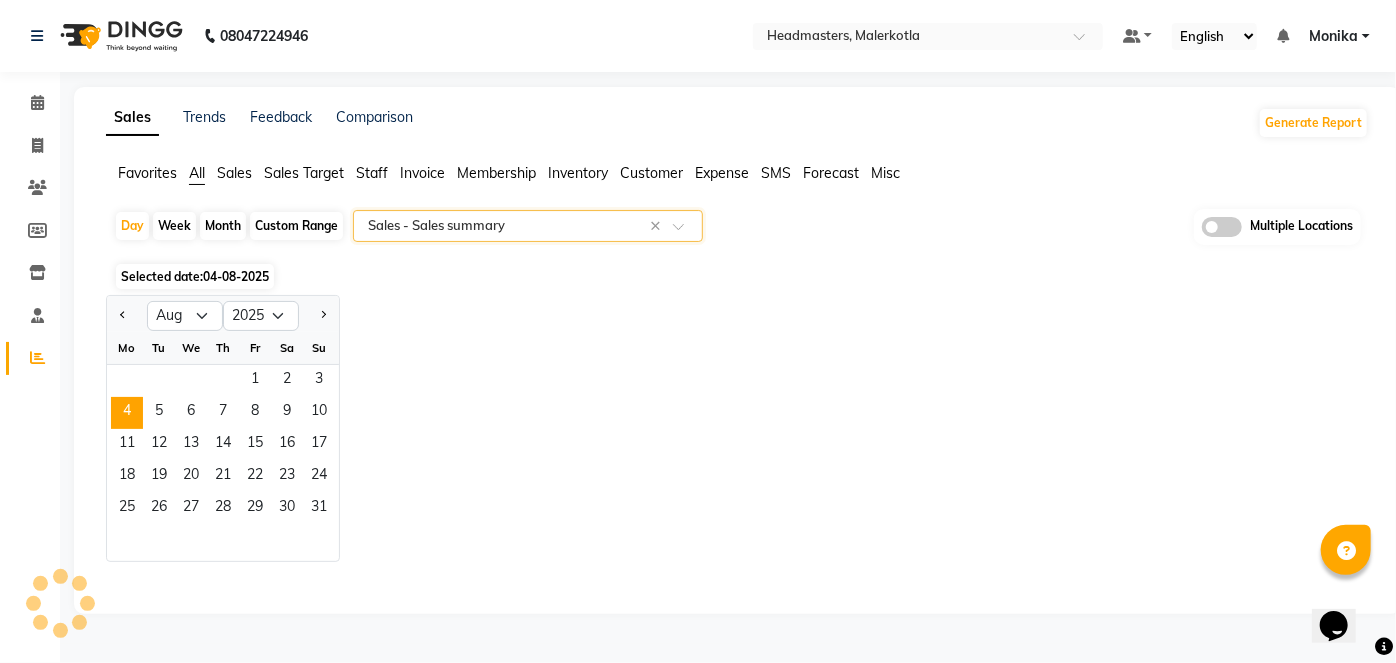 select on "full_report" 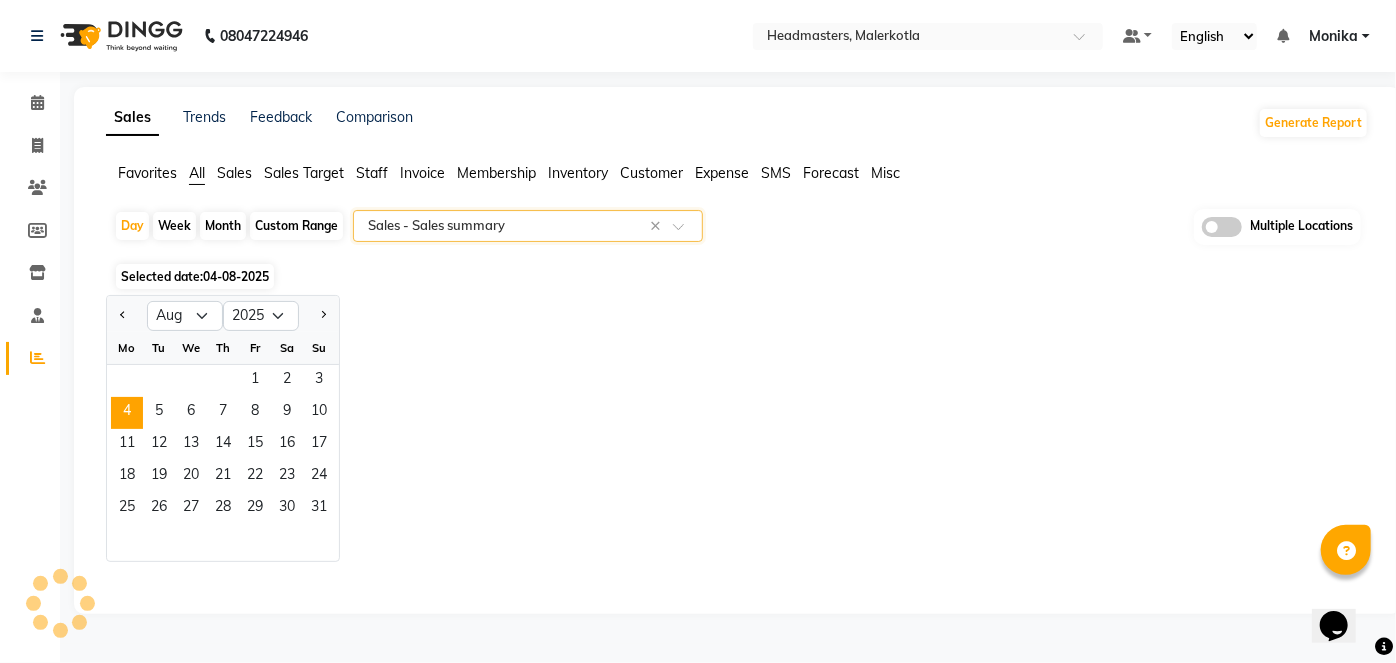 select on "csv" 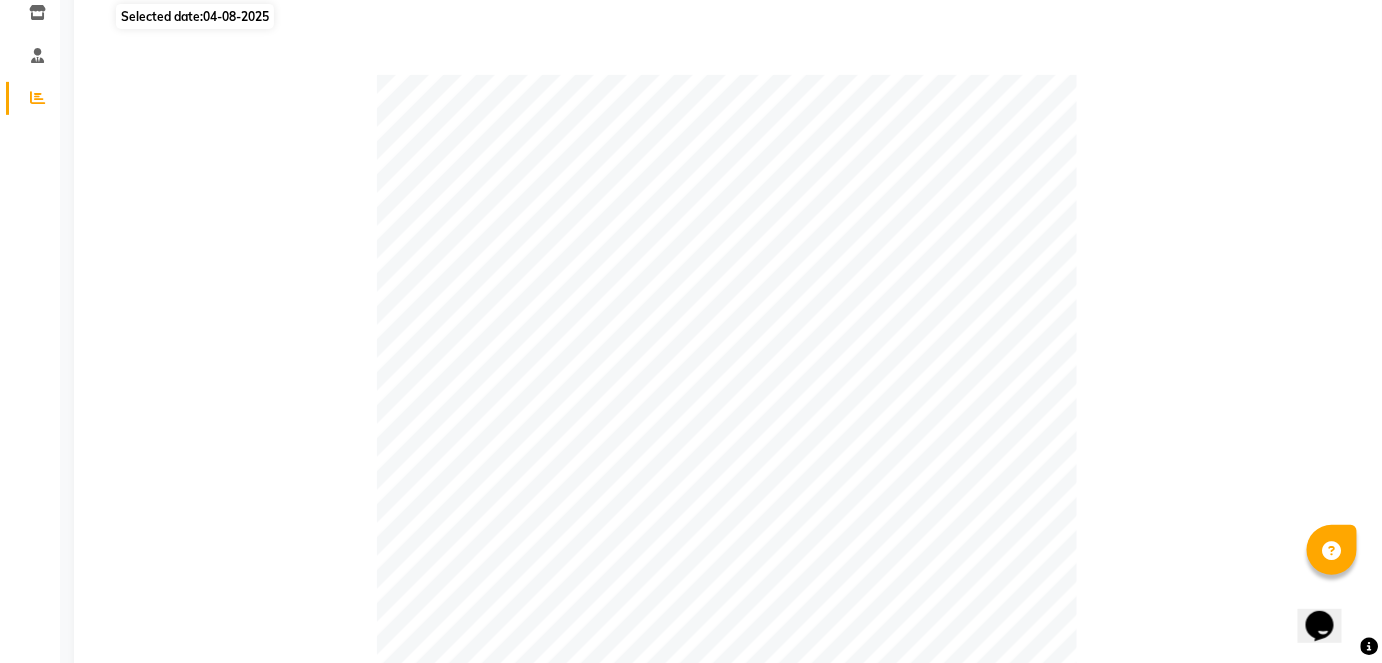 scroll, scrollTop: 0, scrollLeft: 0, axis: both 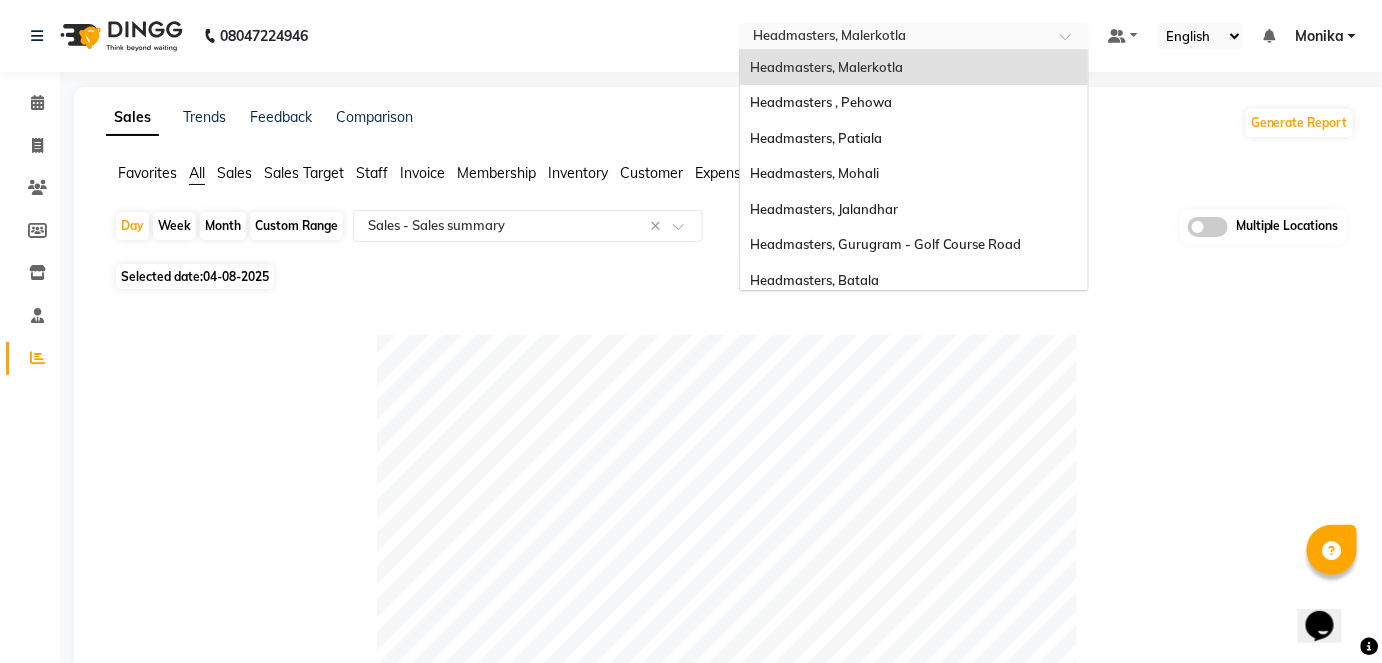 click at bounding box center [894, 38] 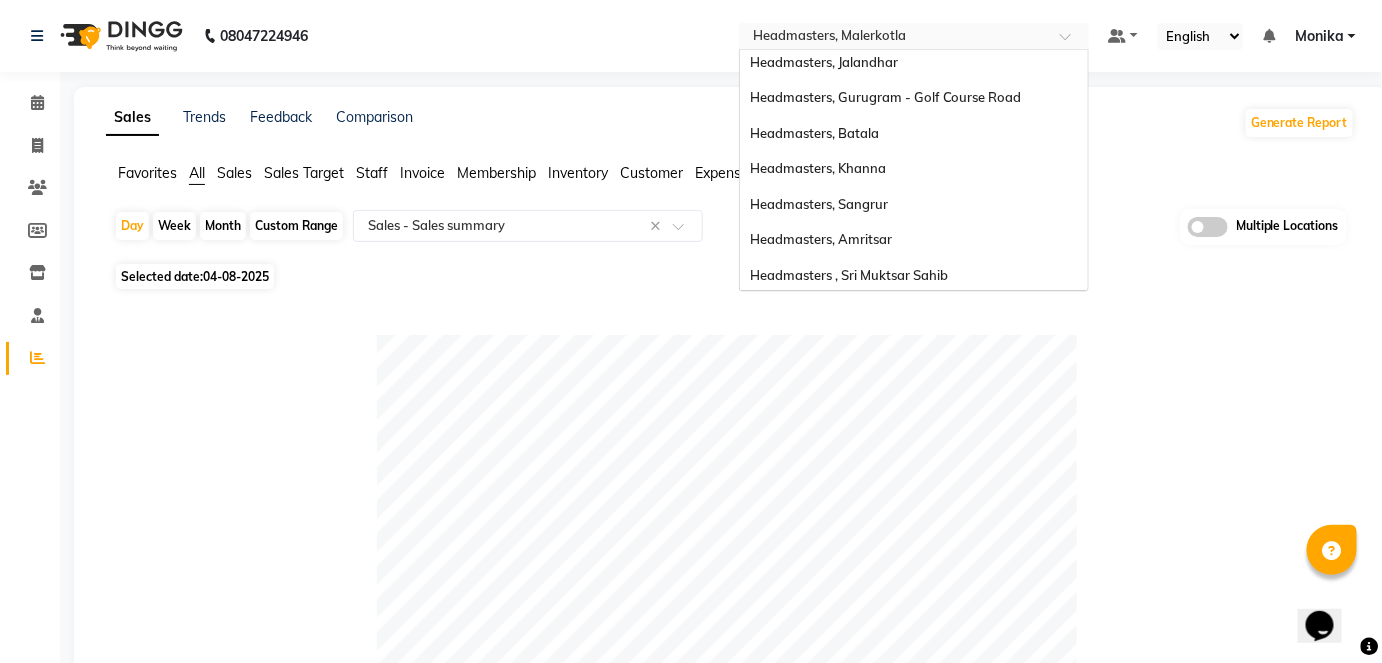scroll, scrollTop: 150, scrollLeft: 0, axis: vertical 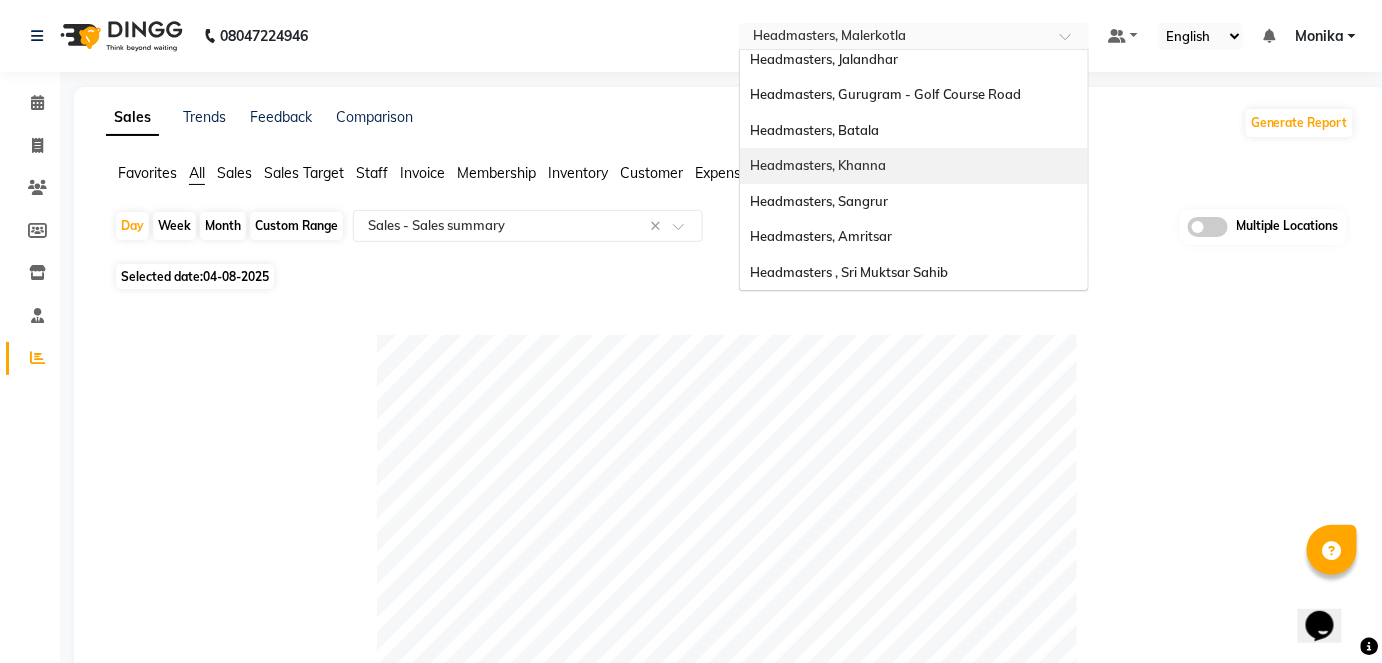 click on "Headmasters, Khanna" at bounding box center (914, 166) 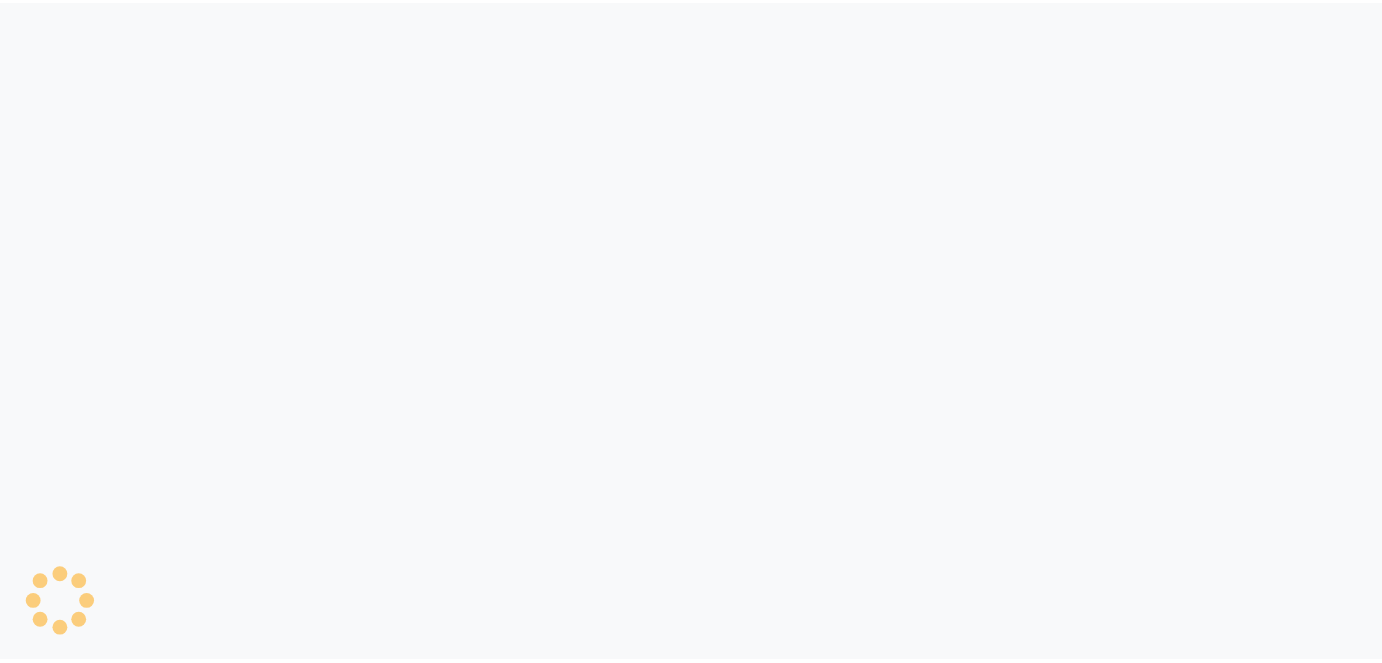 scroll, scrollTop: 0, scrollLeft: 0, axis: both 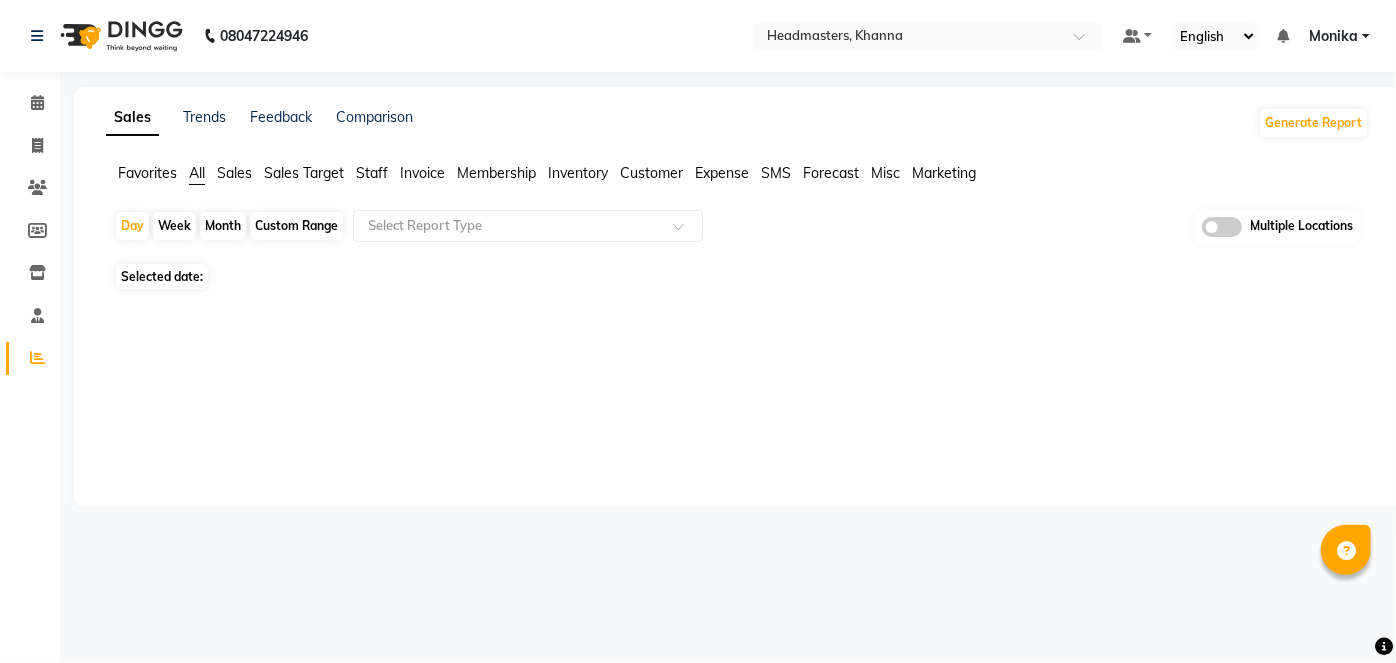 select on "en" 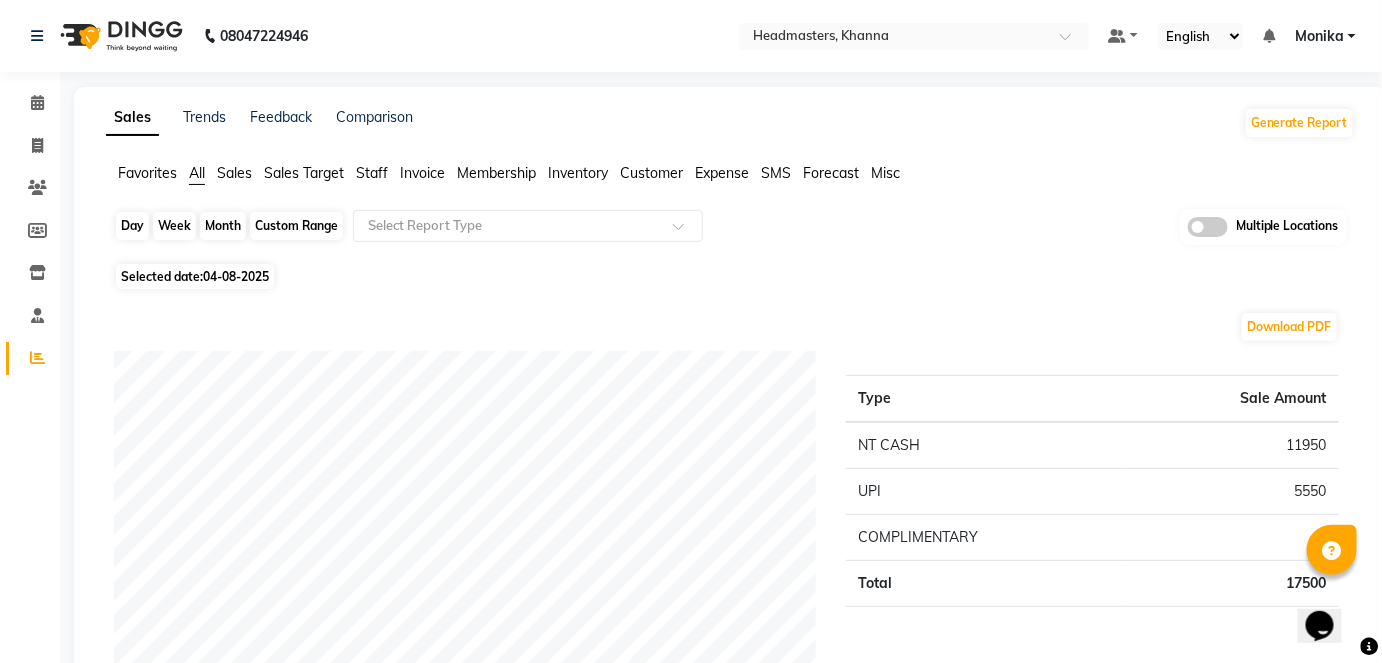 scroll, scrollTop: 0, scrollLeft: 0, axis: both 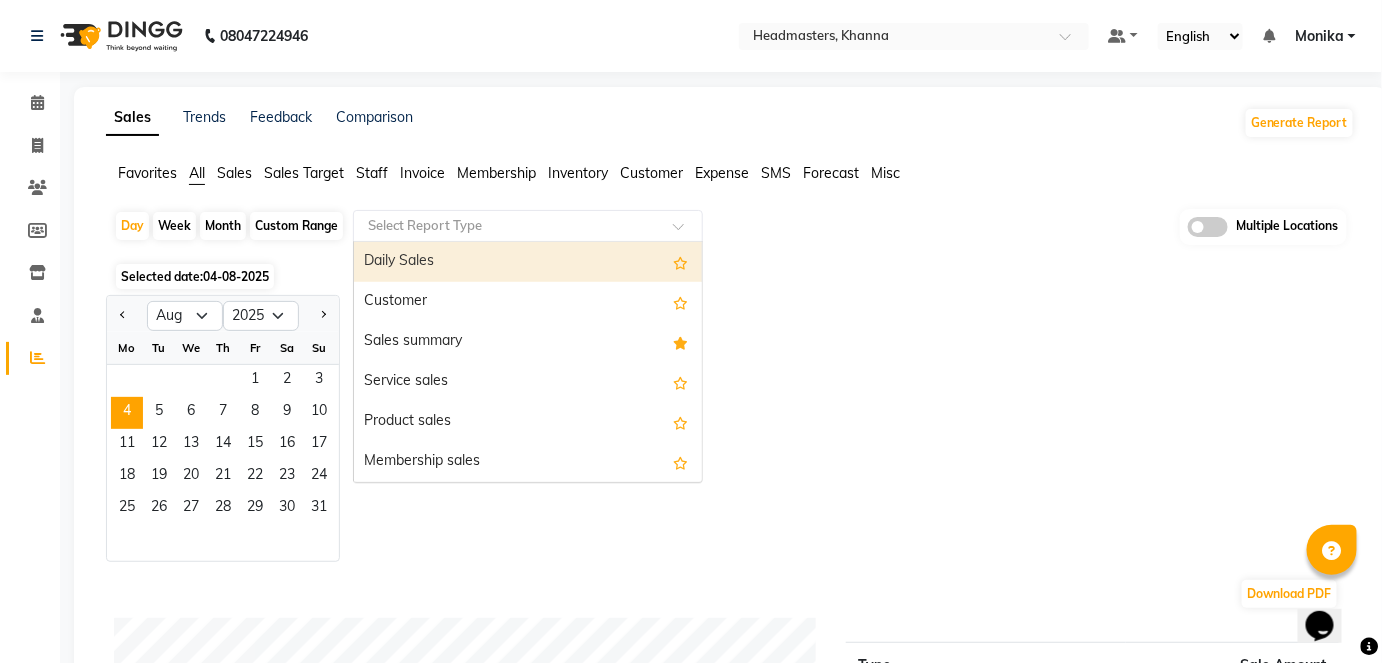 click on "Select Report Type" 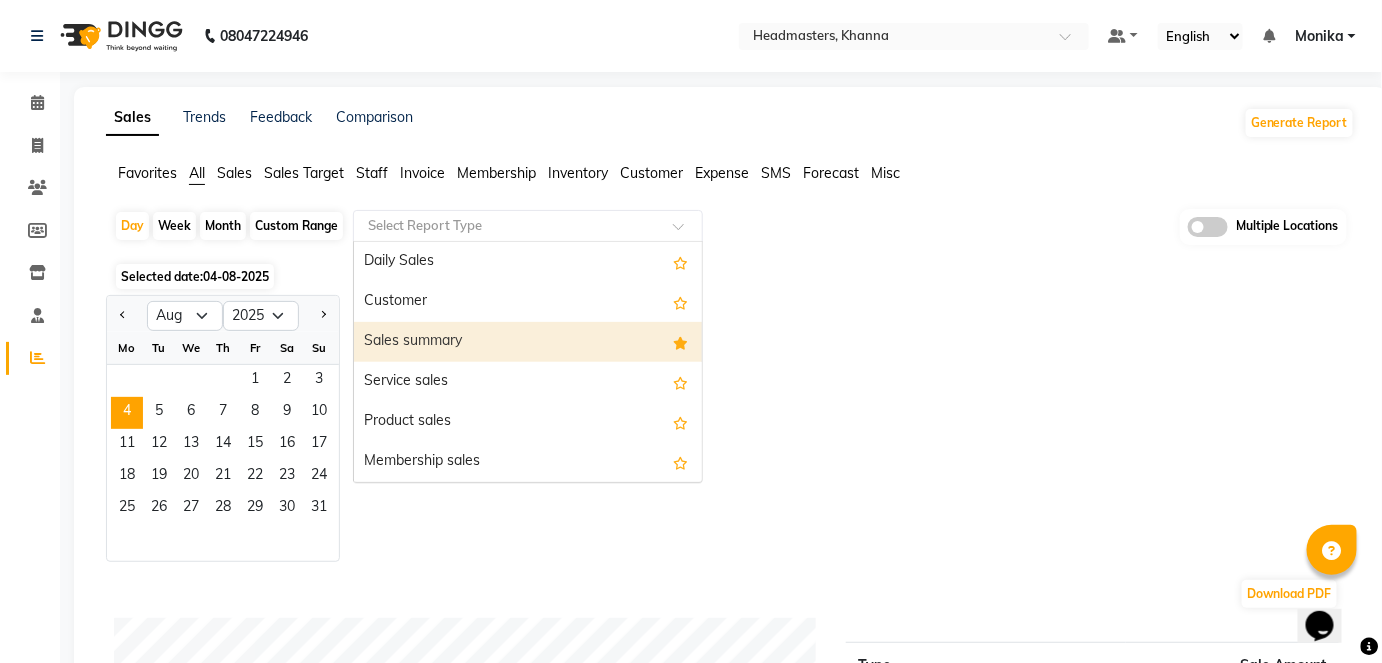 click on "Sales summary" at bounding box center (528, 342) 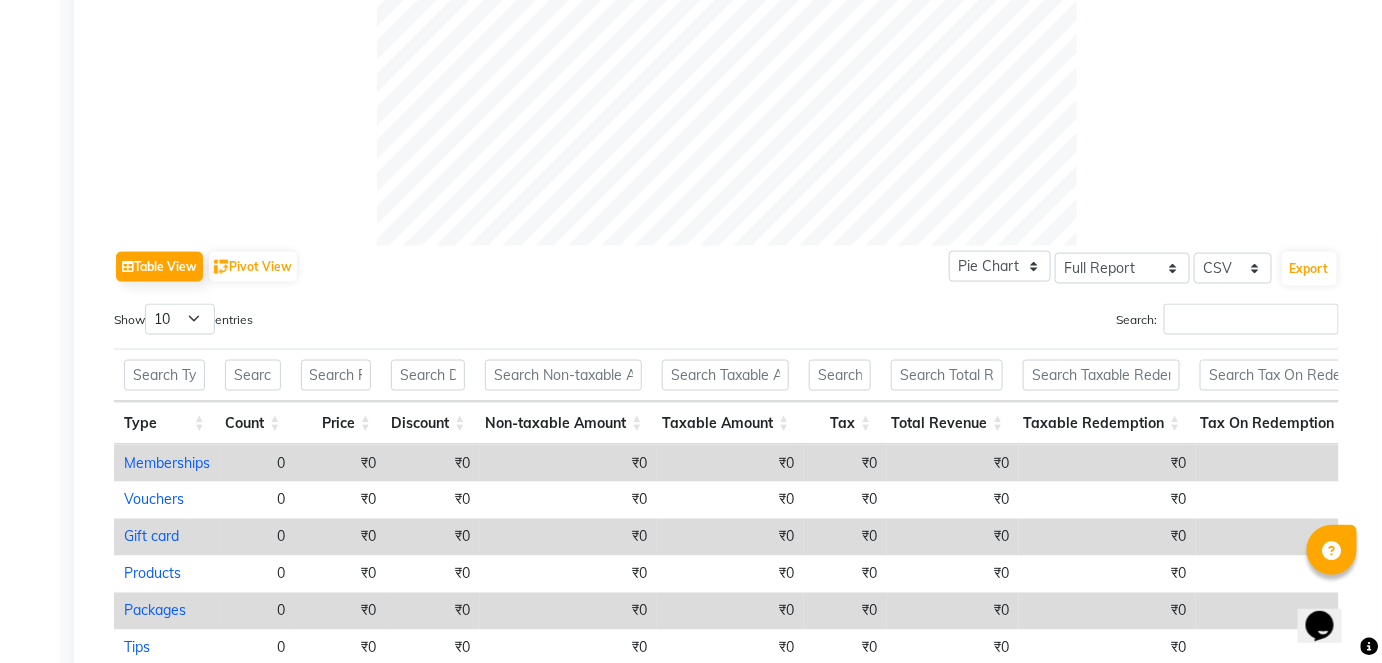 scroll, scrollTop: 1078, scrollLeft: 0, axis: vertical 